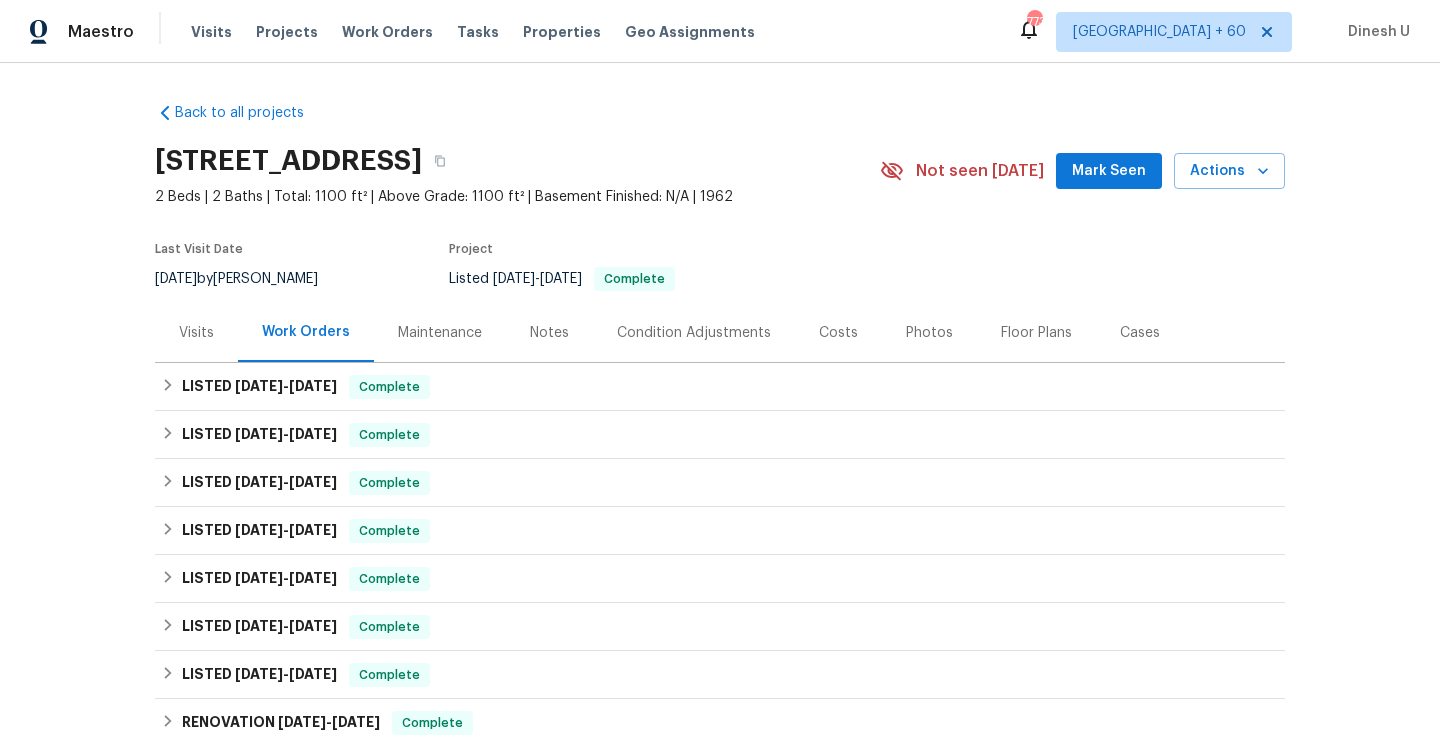 scroll, scrollTop: 0, scrollLeft: 0, axis: both 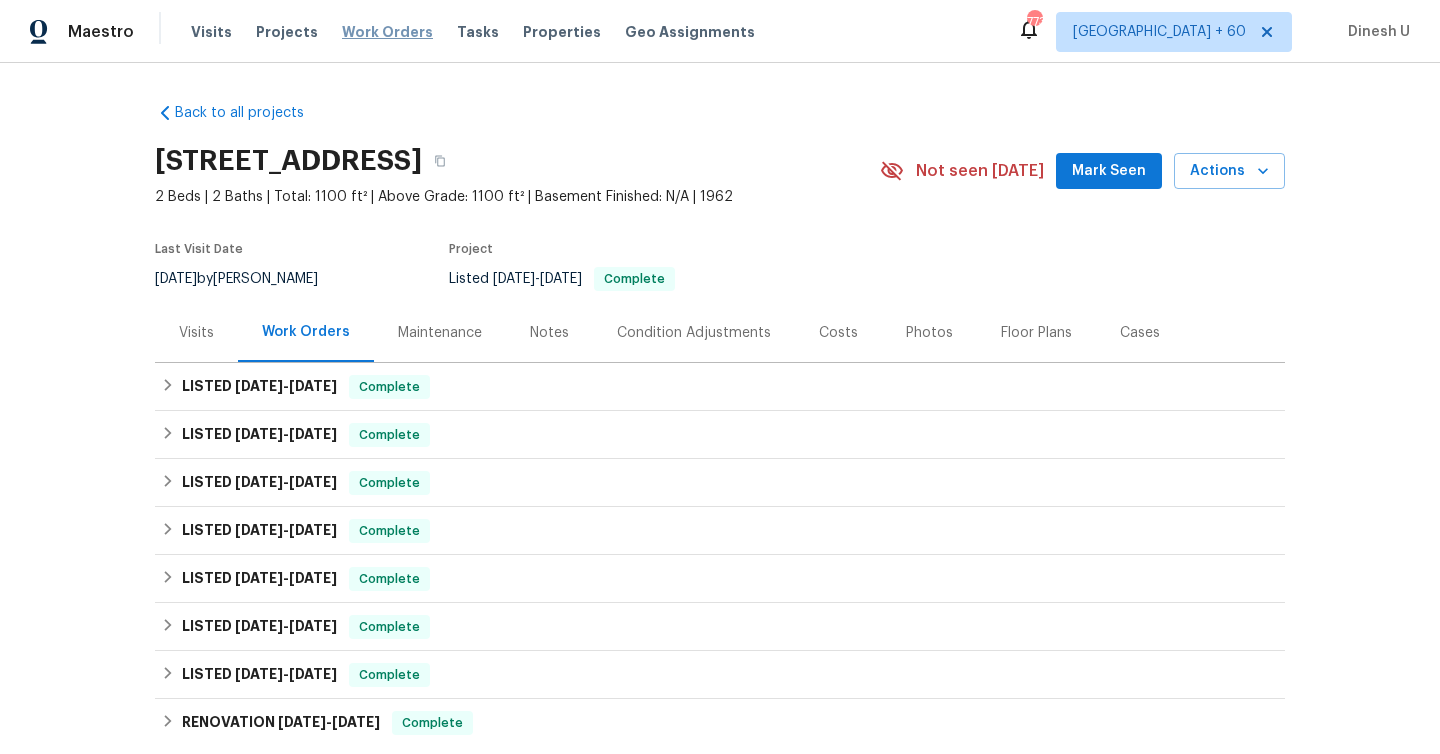 click on "Work Orders" at bounding box center [387, 32] 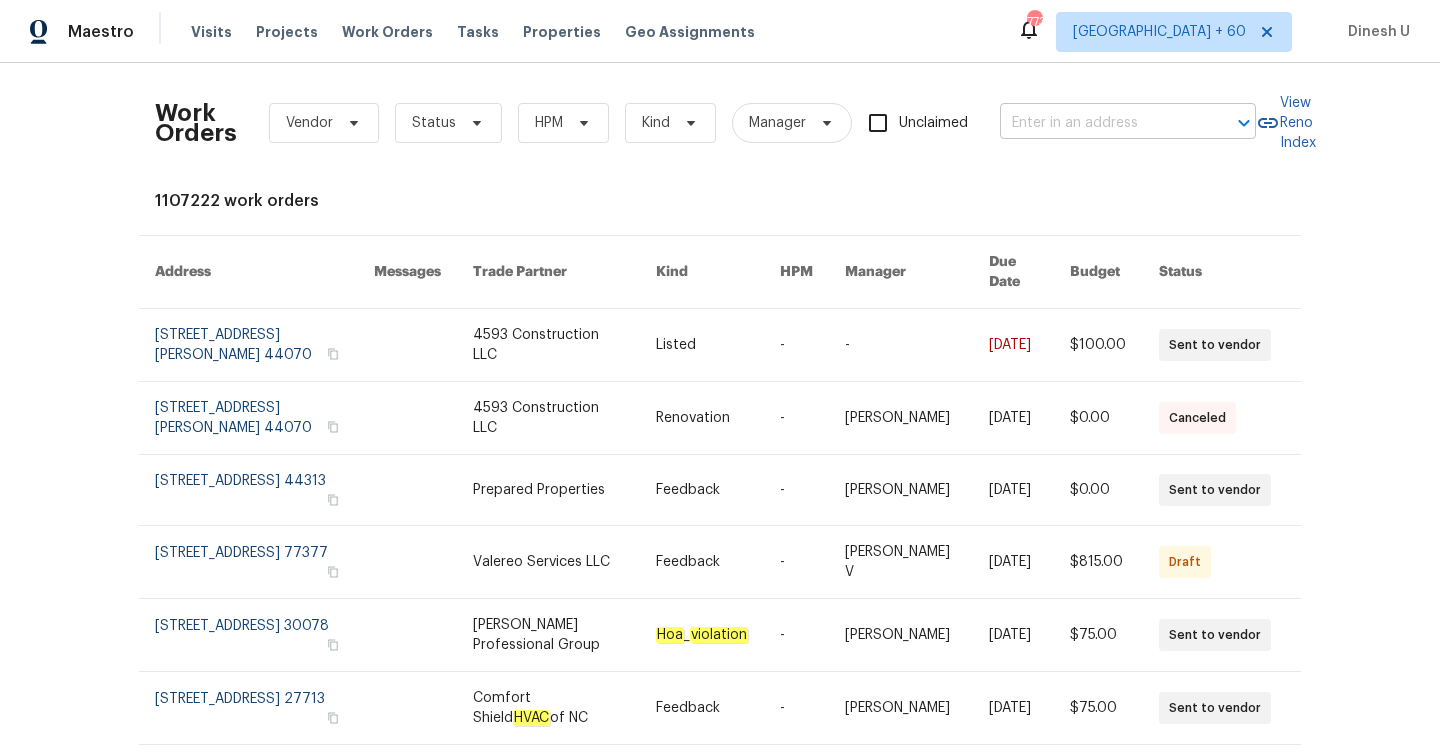 click at bounding box center (1100, 123) 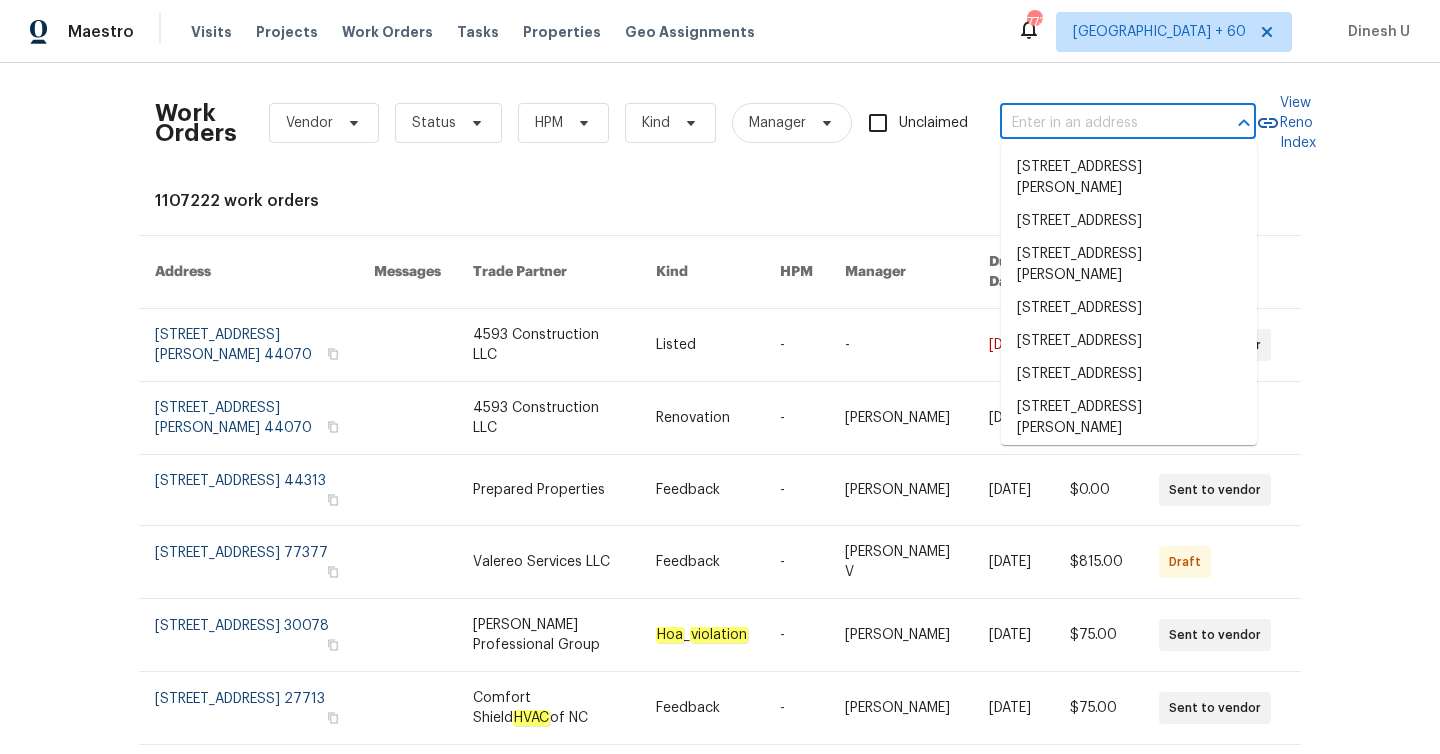paste on "[STREET_ADDRESS]" 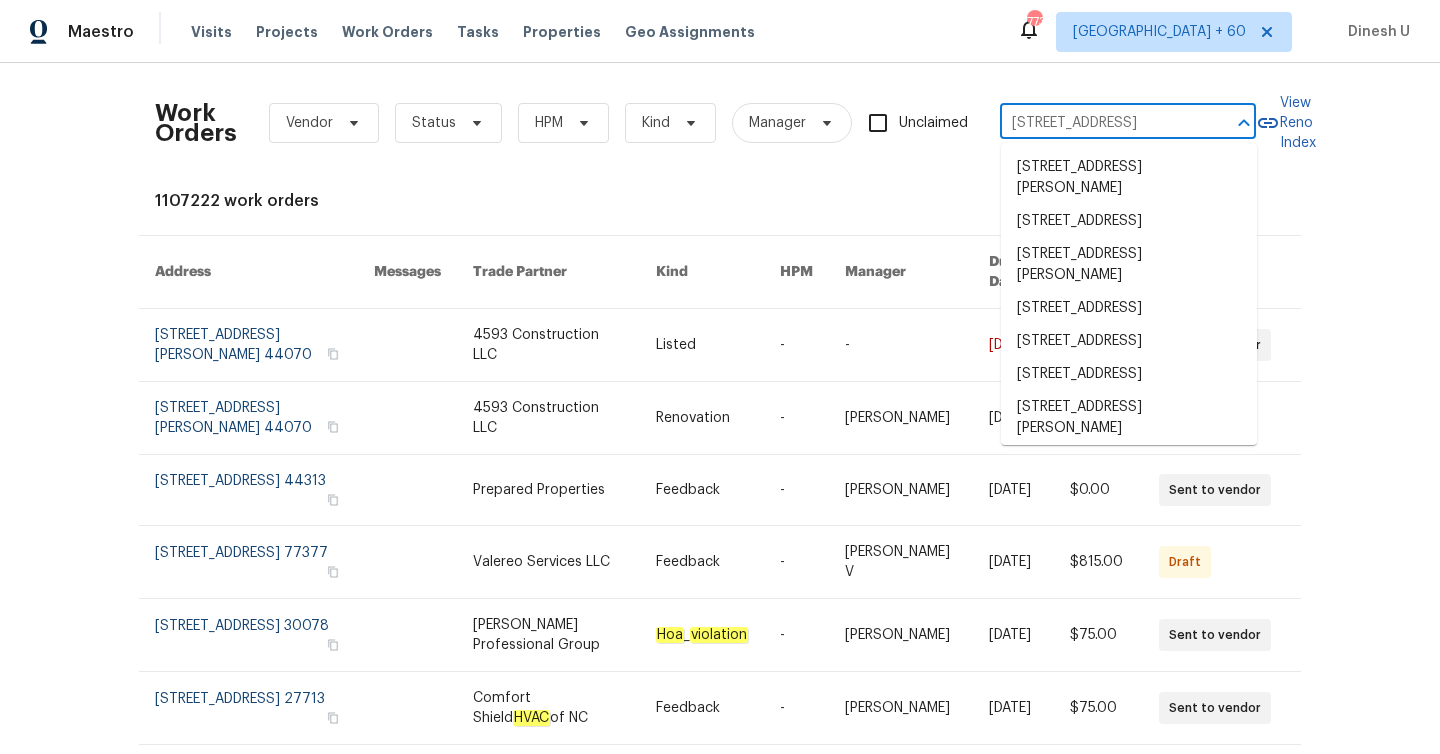 scroll, scrollTop: 0, scrollLeft: 82, axis: horizontal 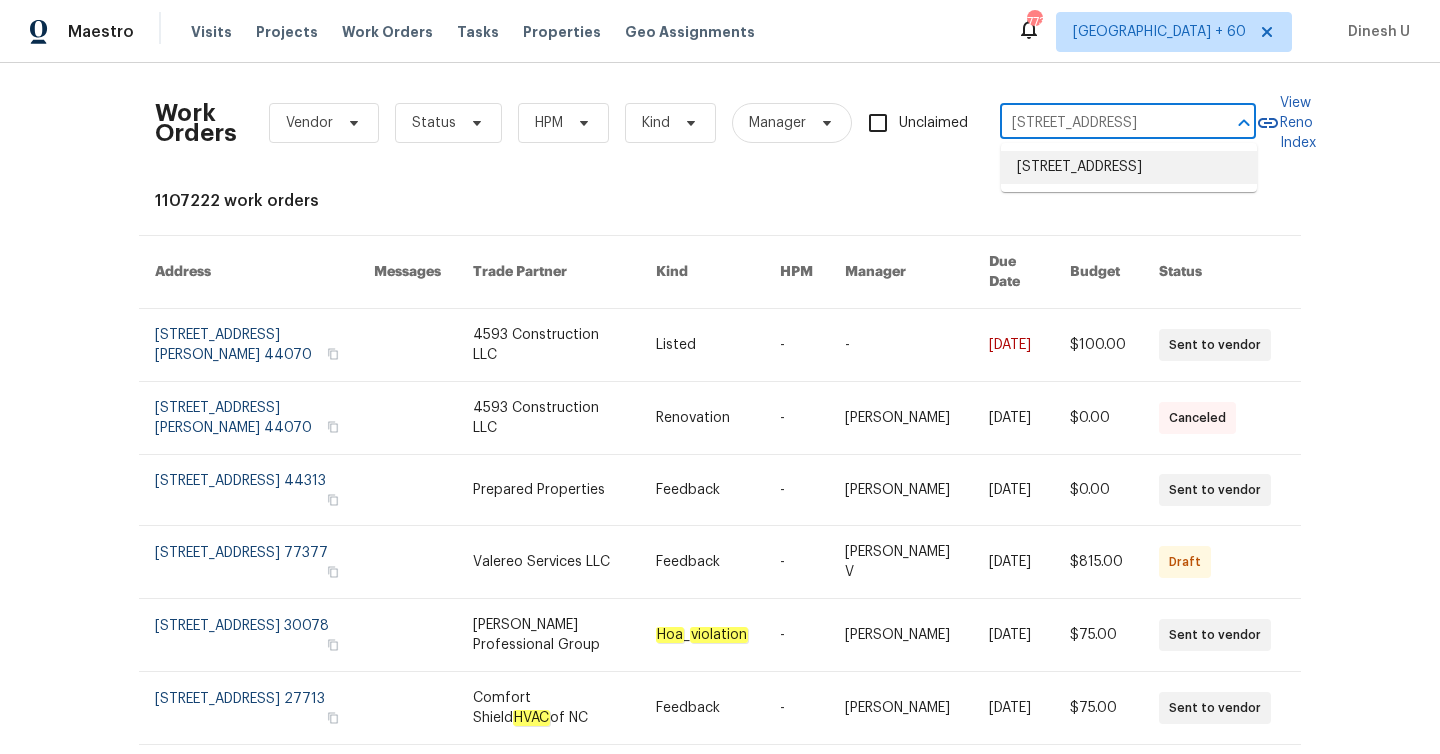 click on "[STREET_ADDRESS]" at bounding box center [1129, 167] 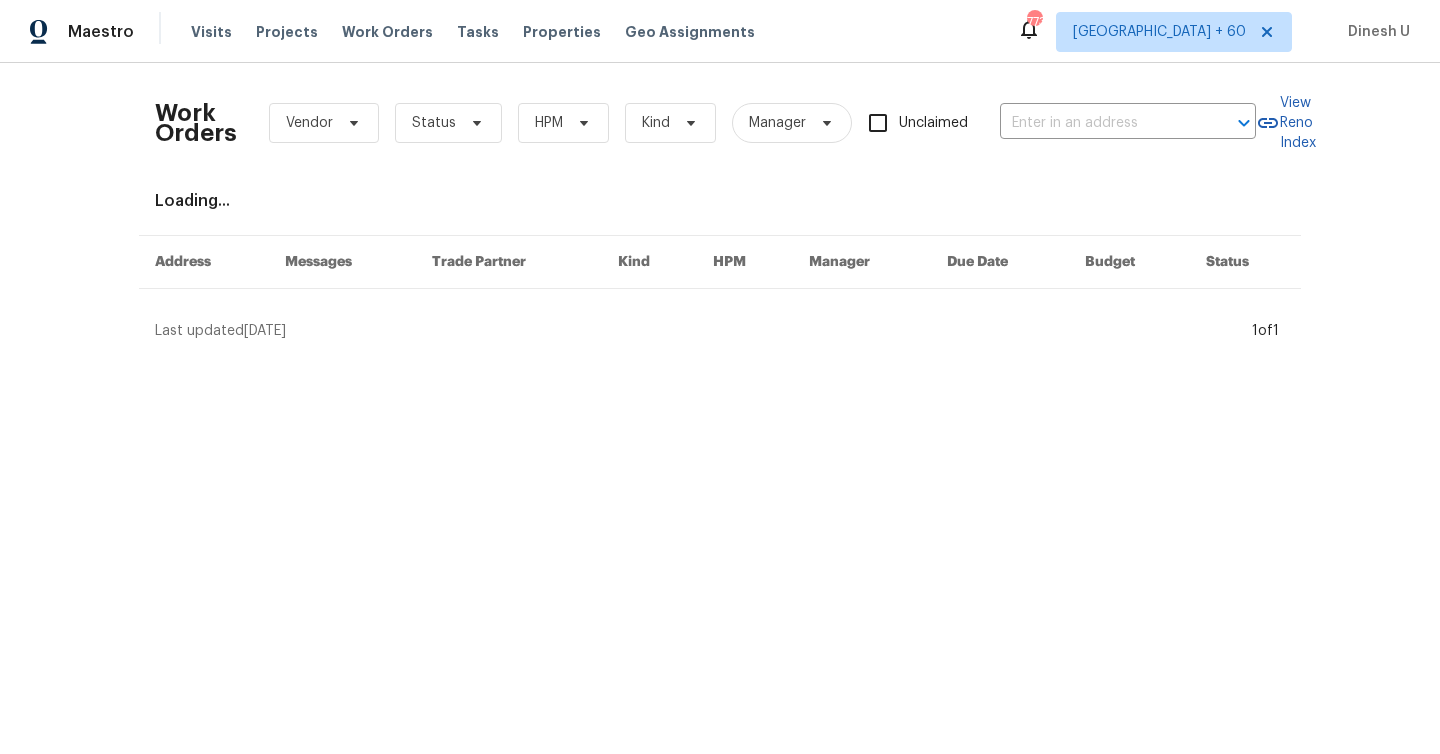 type on "[STREET_ADDRESS]" 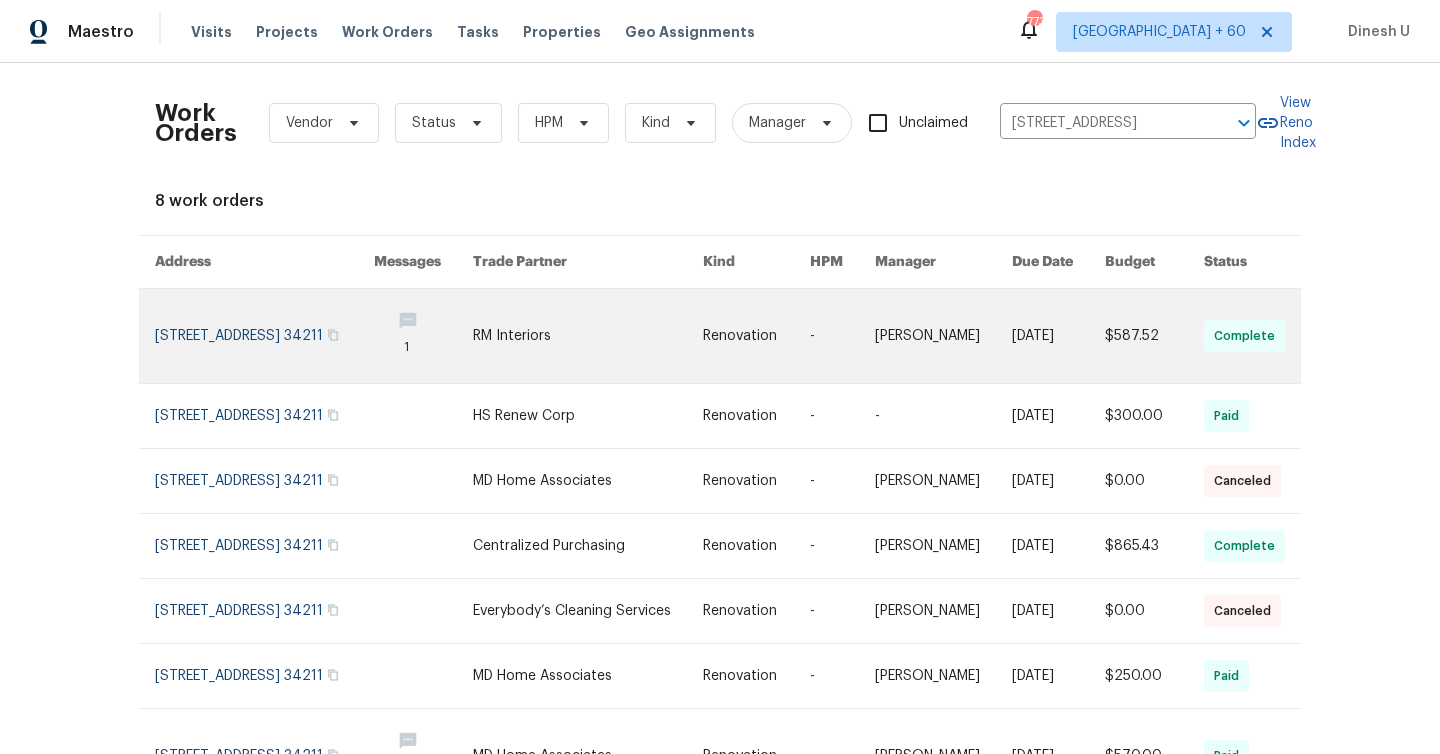 click at bounding box center [264, 336] 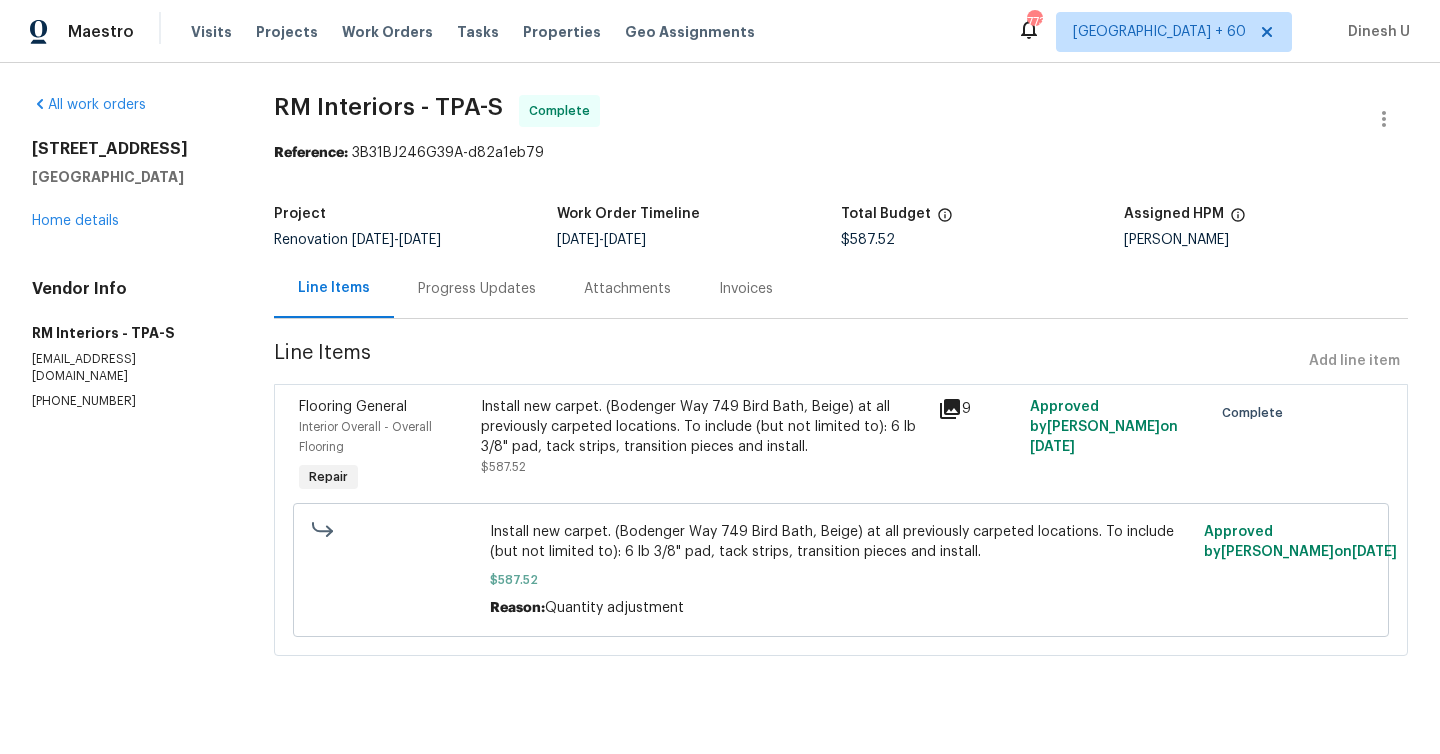 click on "[STREET_ADDRESS] Home details" at bounding box center (129, 185) 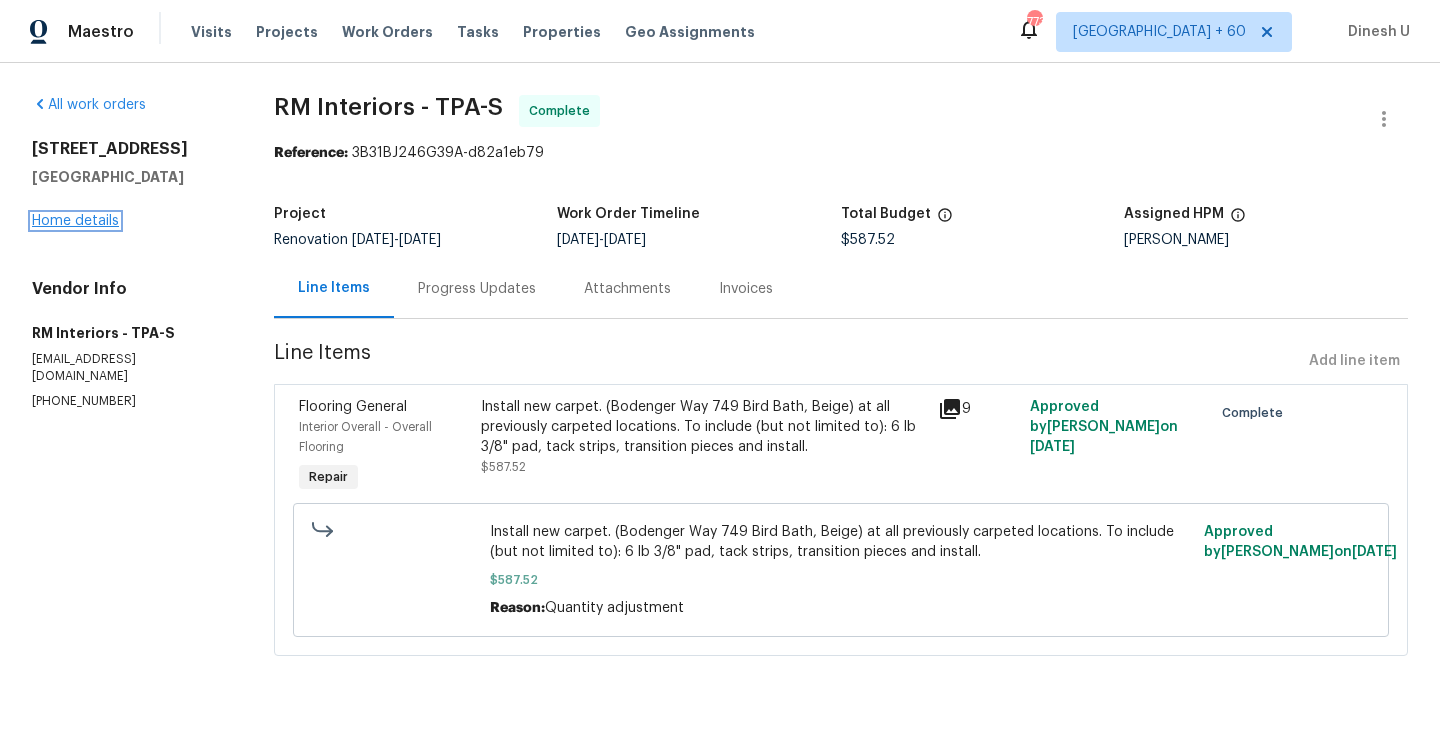 click on "Home details" at bounding box center (75, 221) 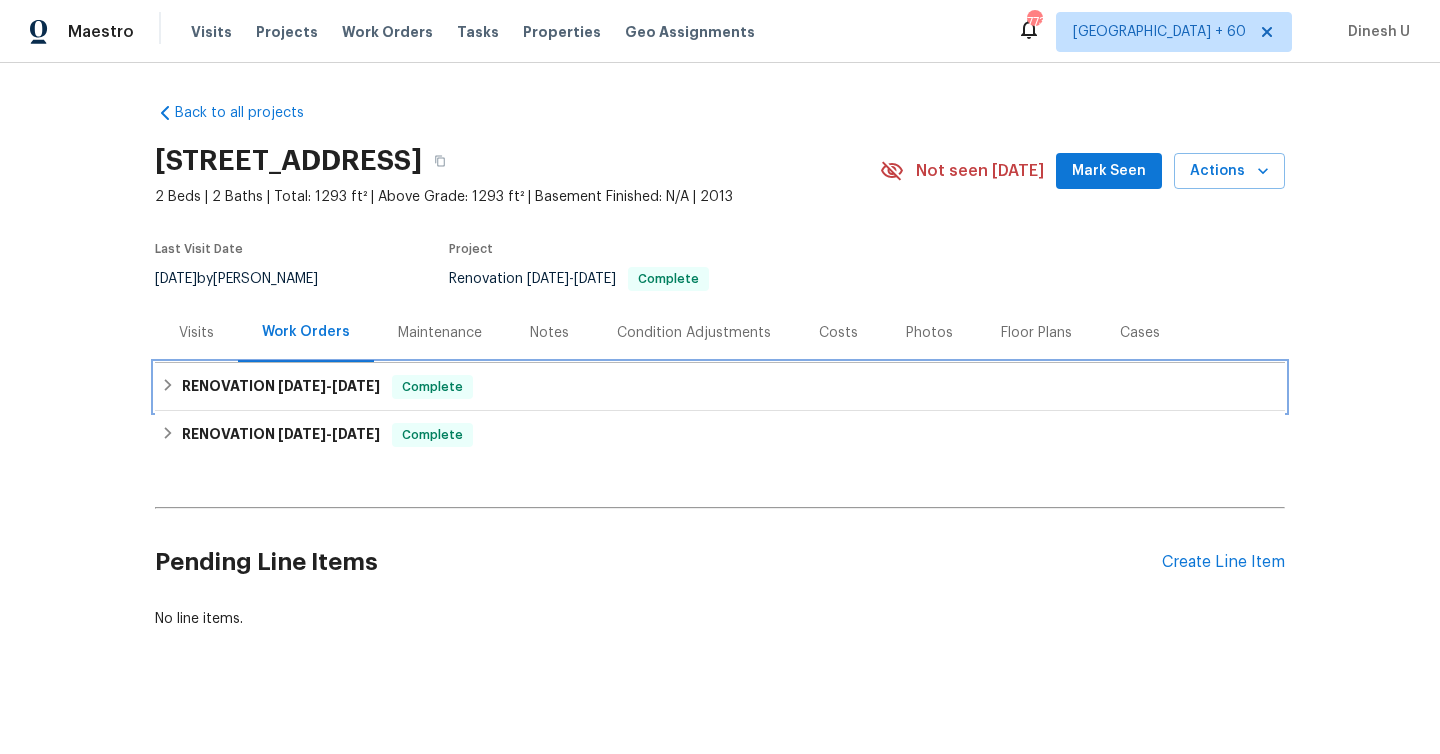 click on "RENOVATION   [DATE]  -  [DATE] Complete" at bounding box center (720, 387) 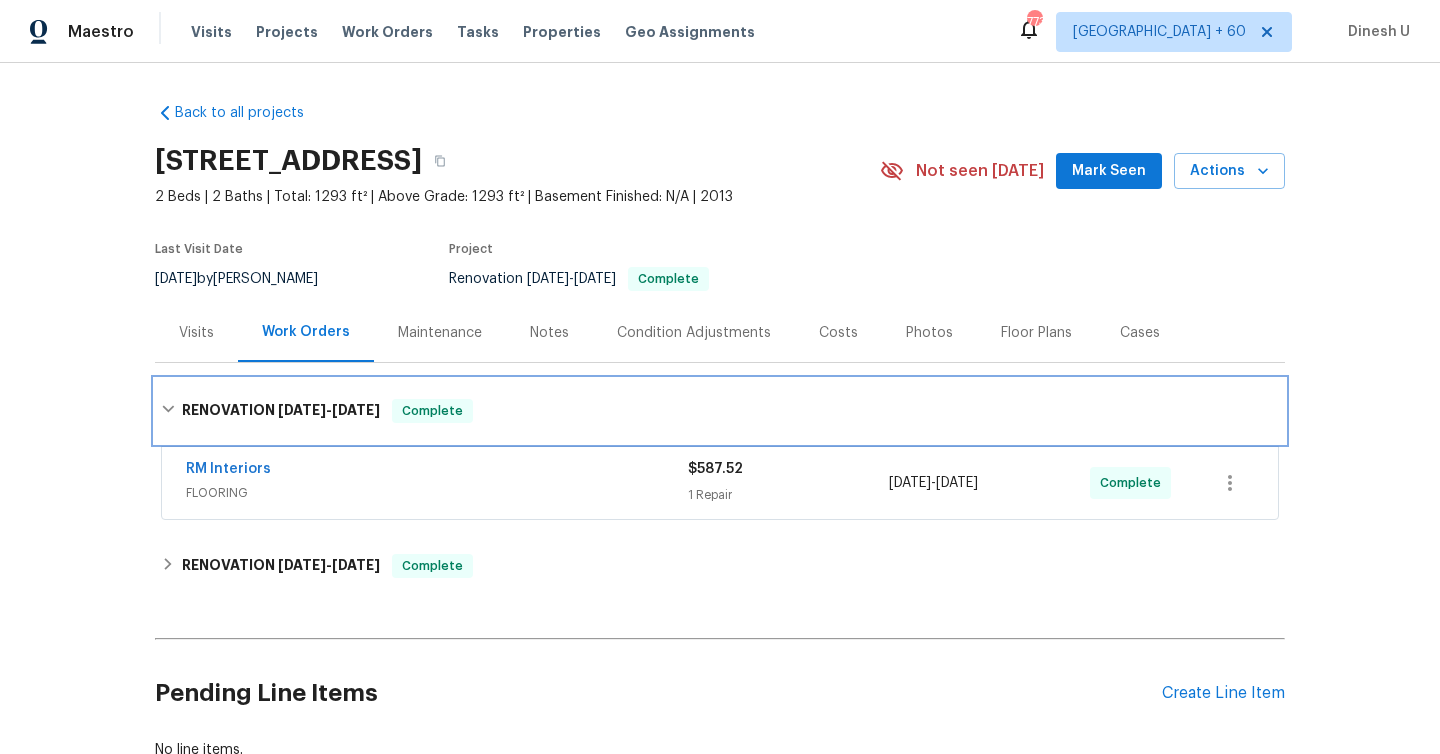 scroll, scrollTop: 6, scrollLeft: 0, axis: vertical 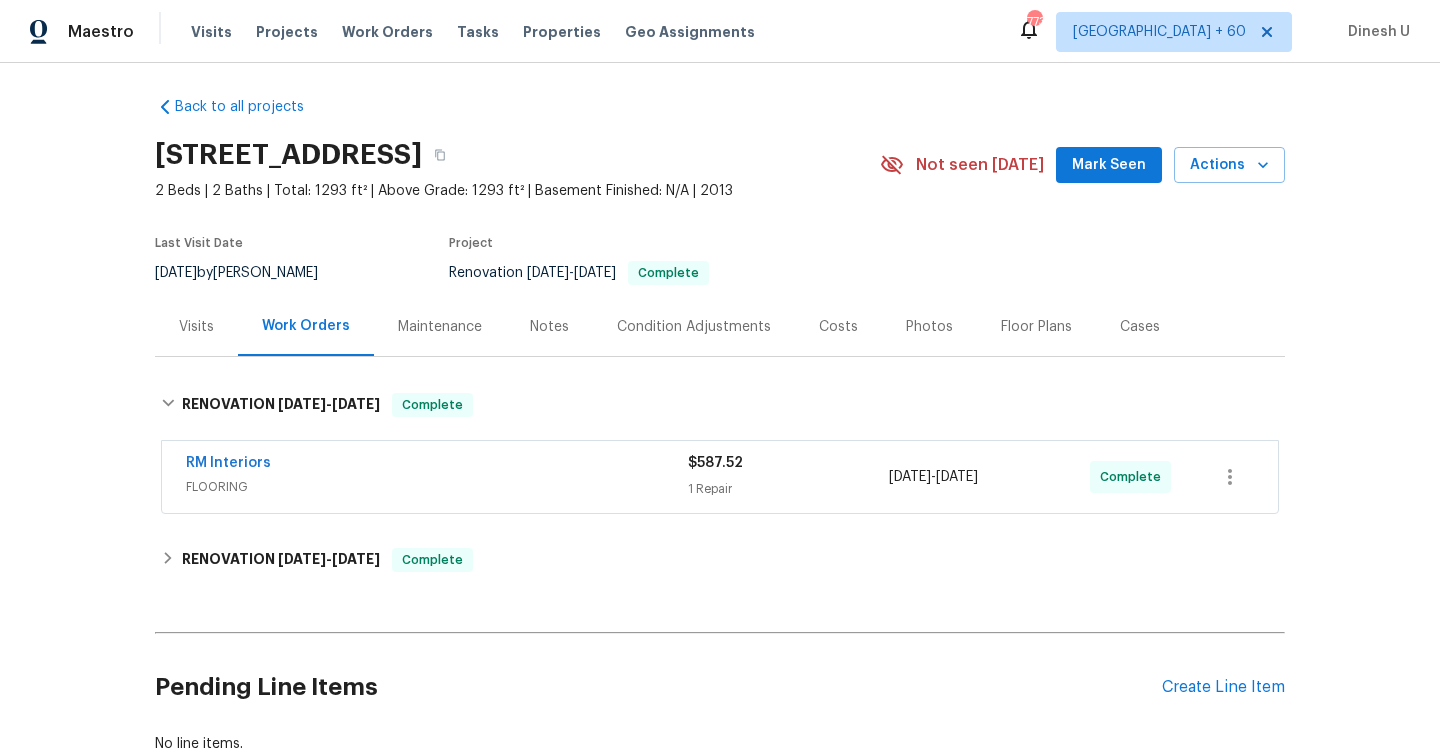 click on "$587.52" at bounding box center (788, 463) 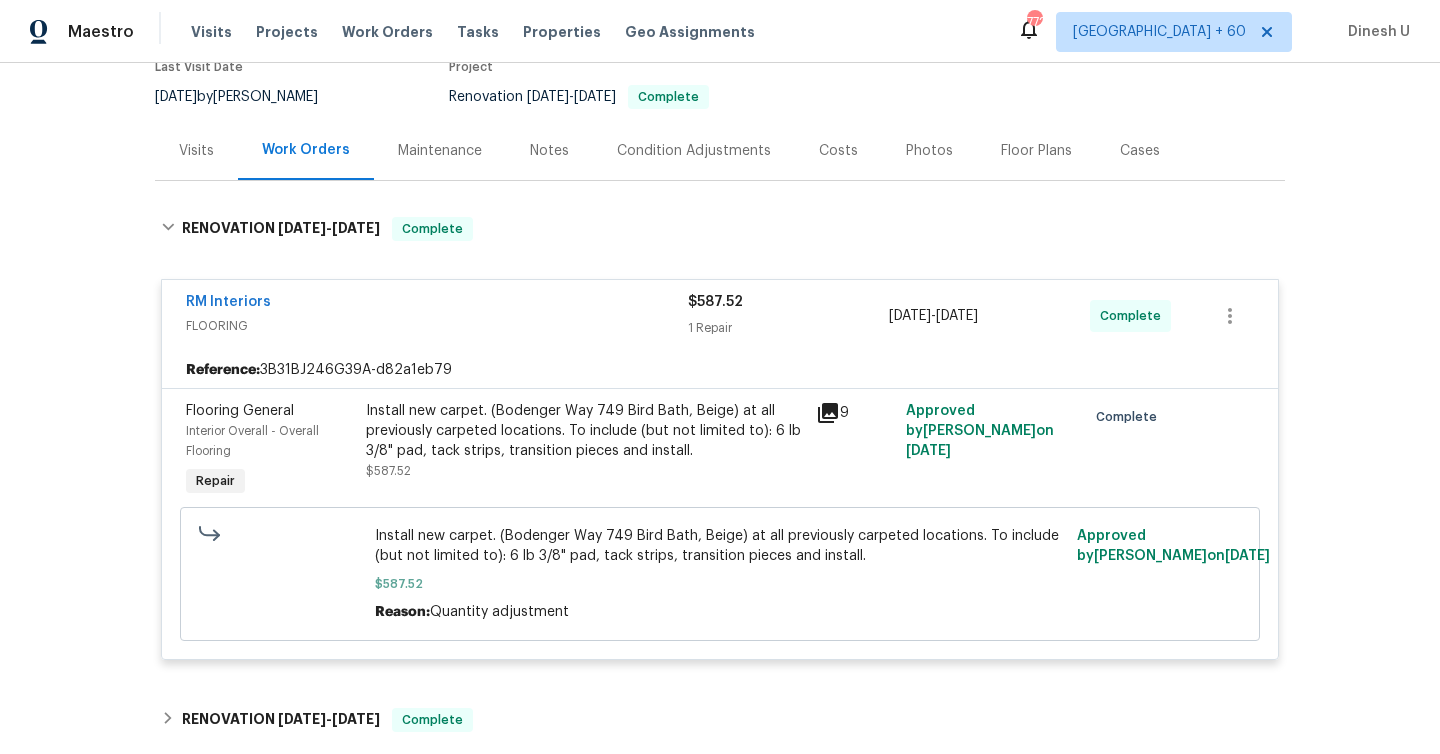 scroll, scrollTop: 258, scrollLeft: 0, axis: vertical 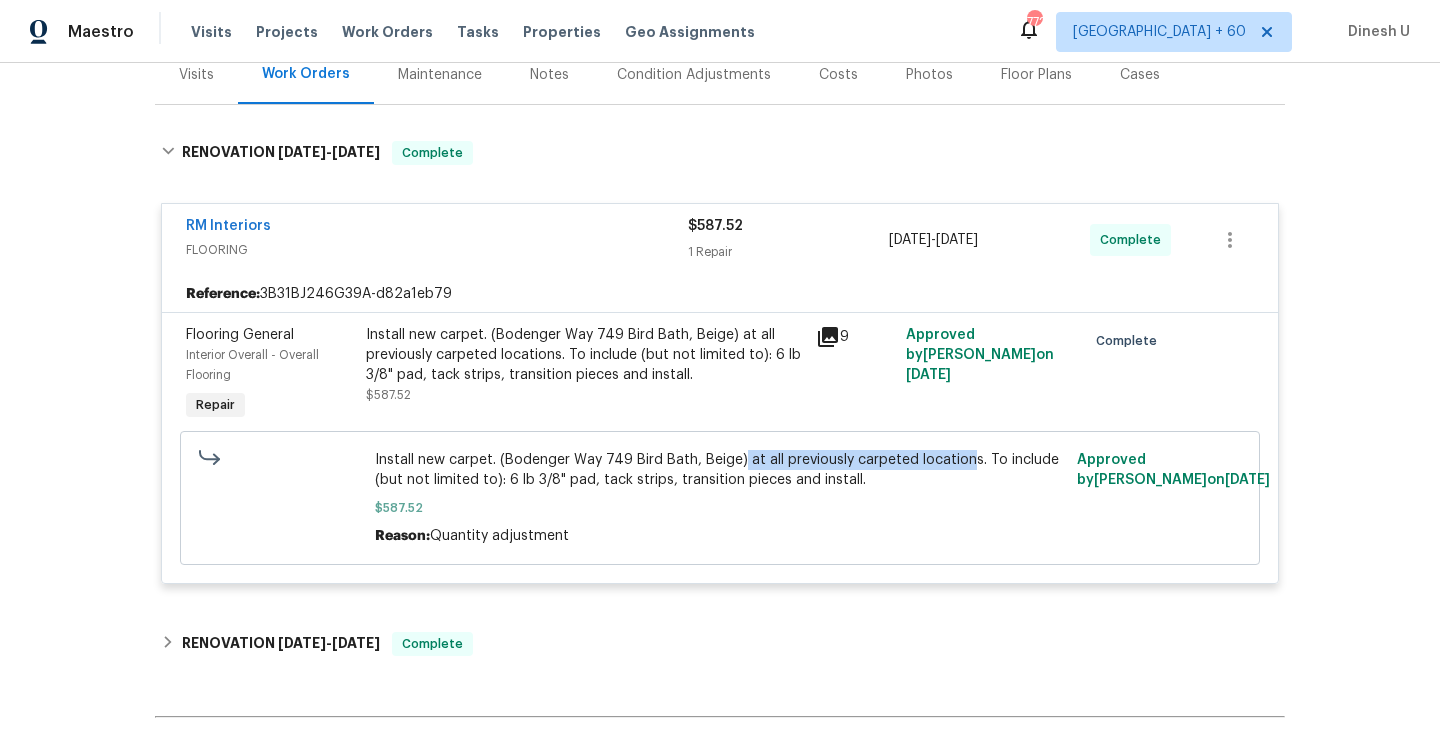 drag, startPoint x: 738, startPoint y: 464, endPoint x: 961, endPoint y: 465, distance: 223.00224 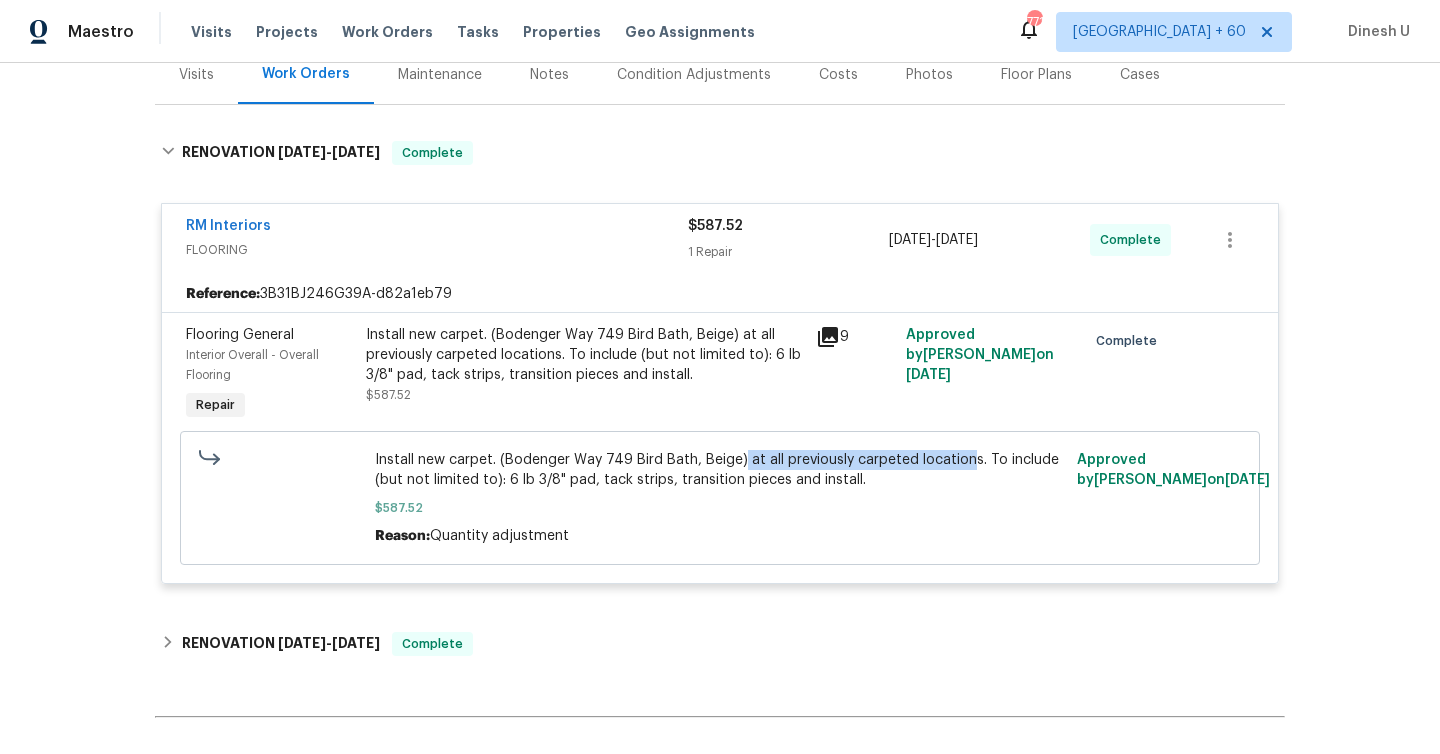 copy on "at all previously carpeted location" 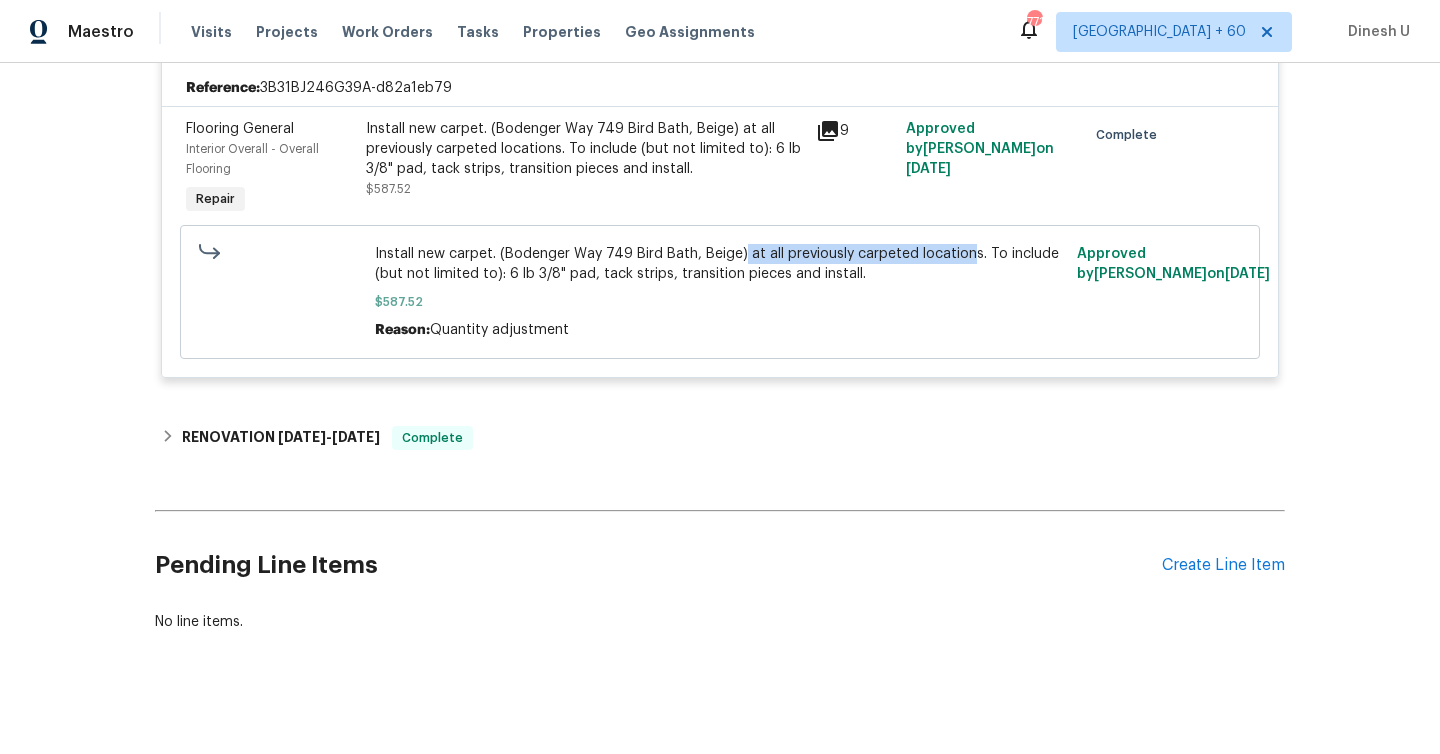 scroll, scrollTop: 479, scrollLeft: 0, axis: vertical 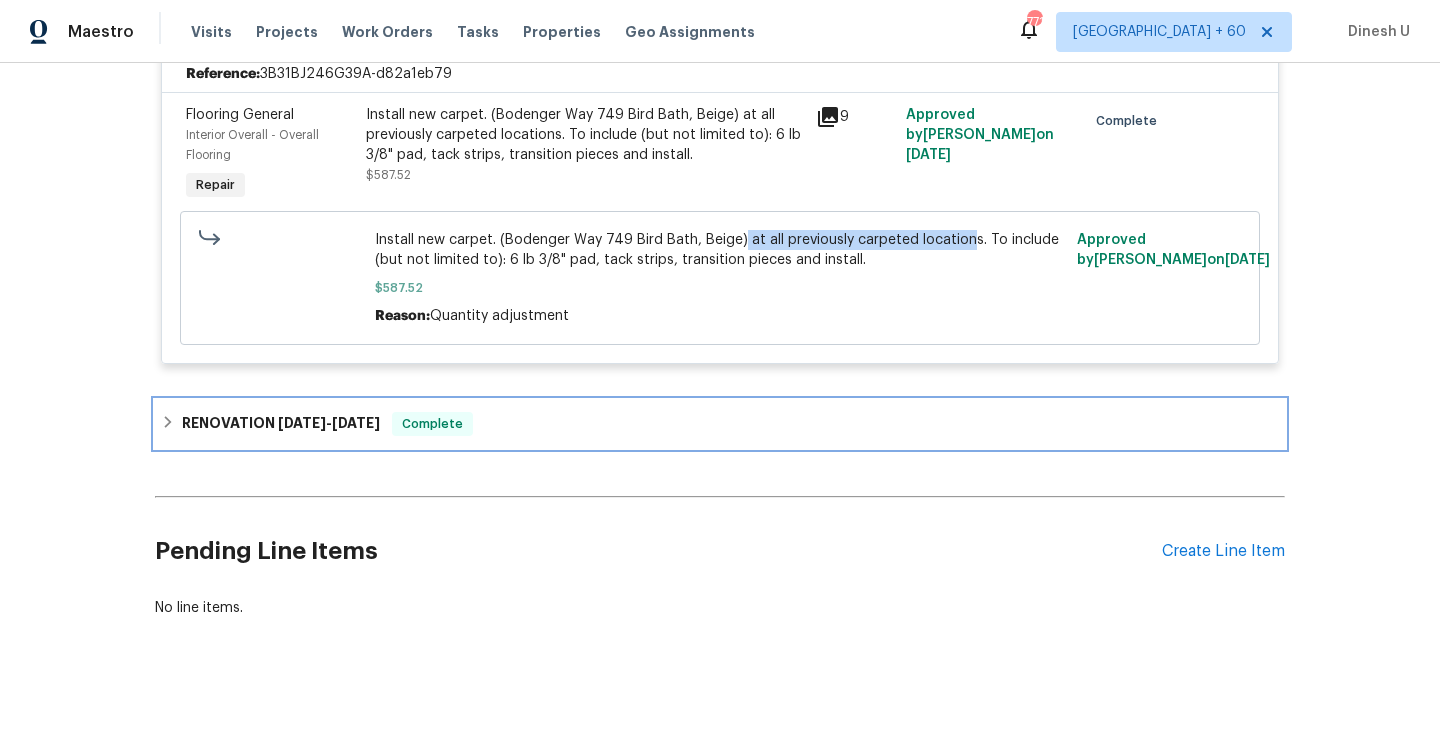 click on "RENOVATION   [DATE]  -  [DATE] Complete" at bounding box center [720, 424] 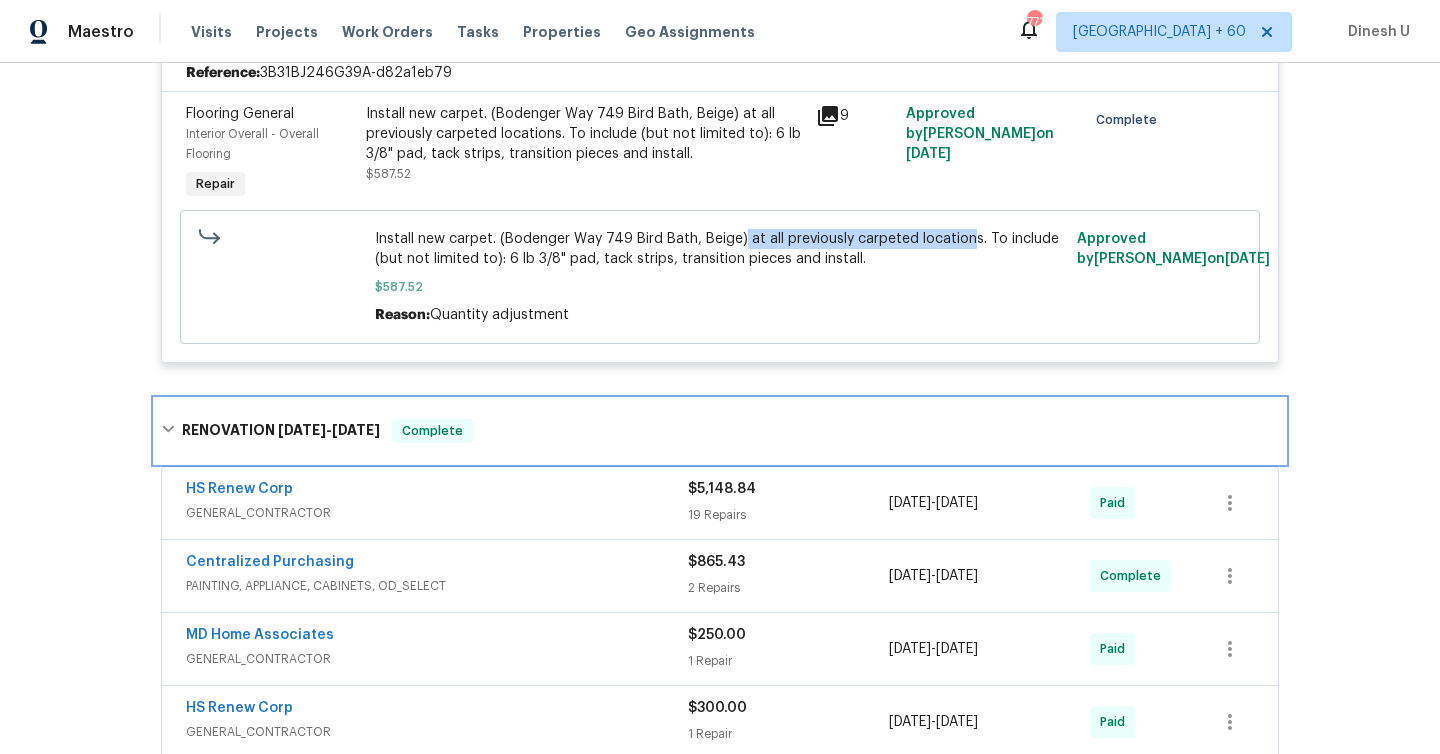 scroll, scrollTop: 631, scrollLeft: 0, axis: vertical 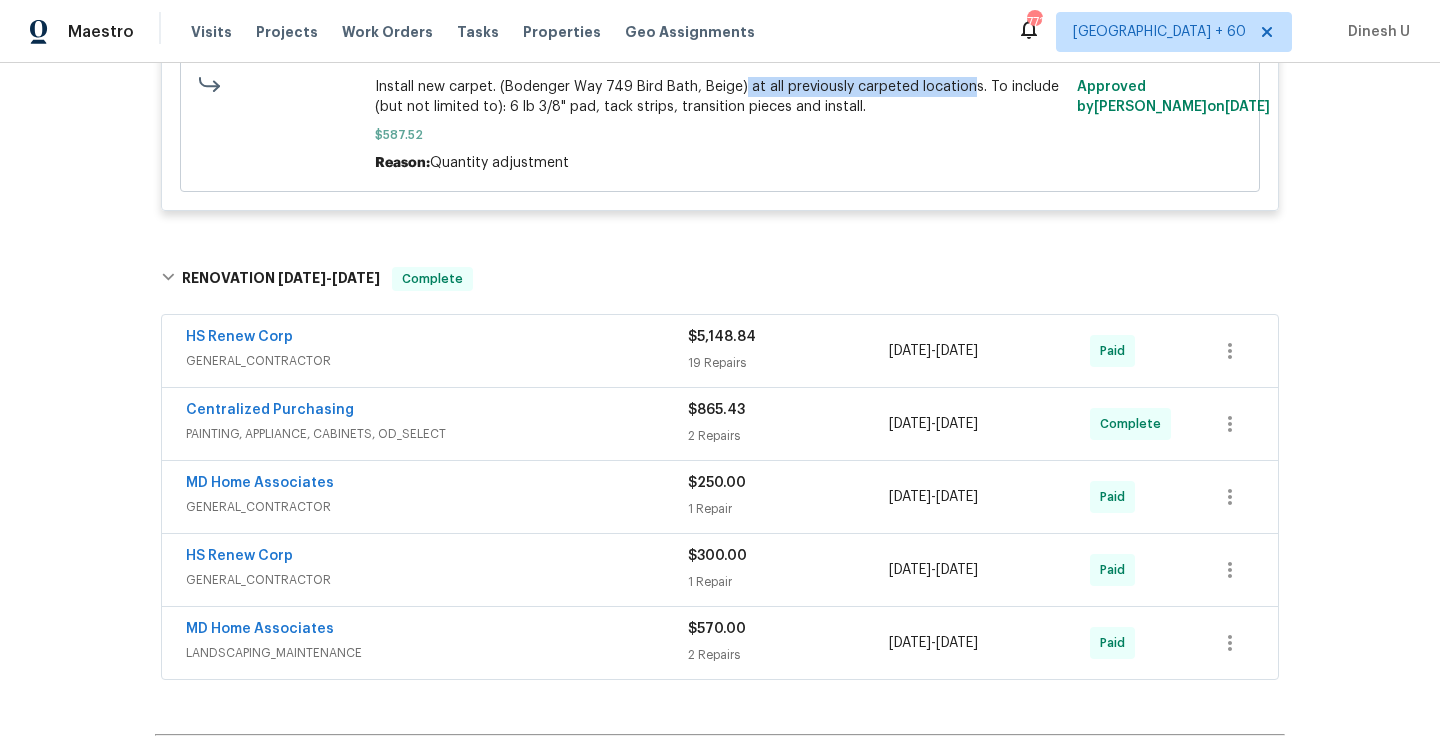 click on "19 Repairs" at bounding box center [788, 363] 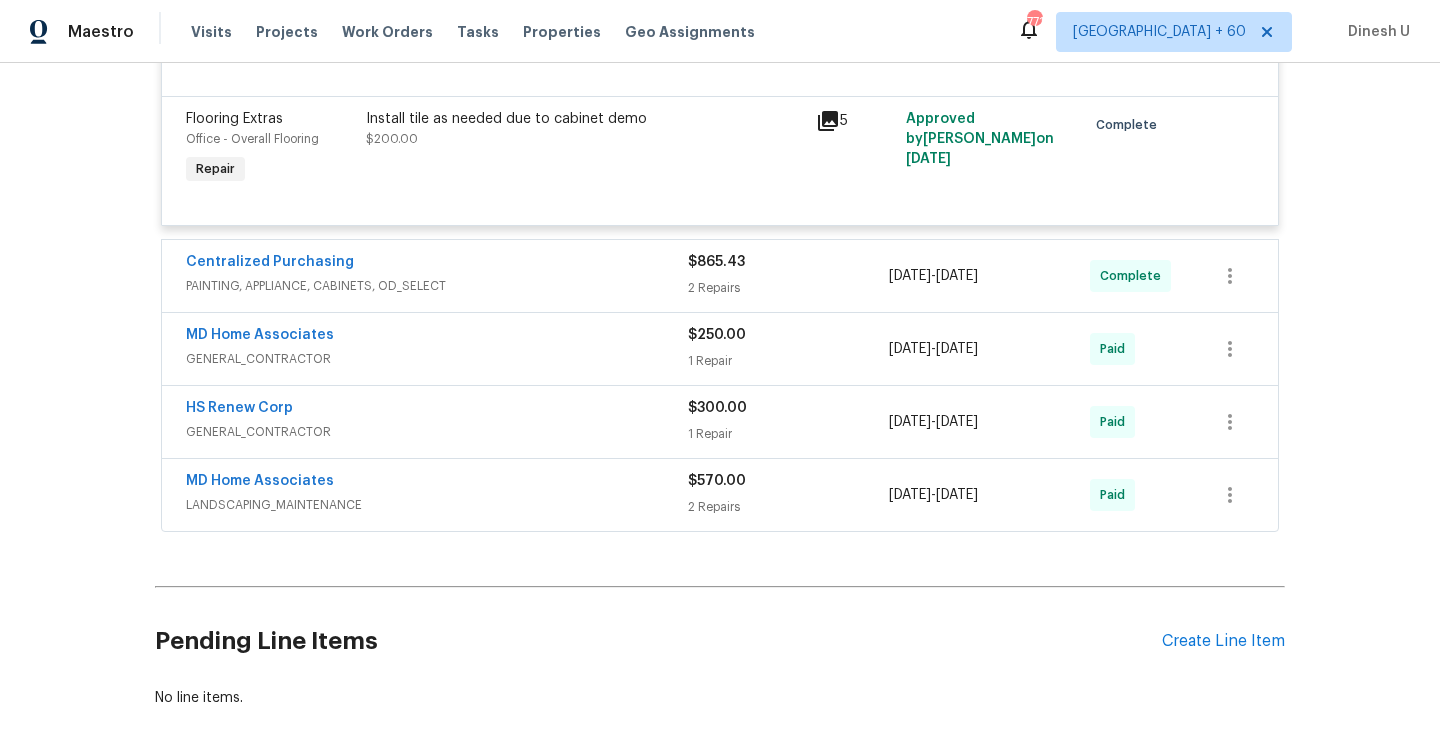 scroll, scrollTop: 3922, scrollLeft: 0, axis: vertical 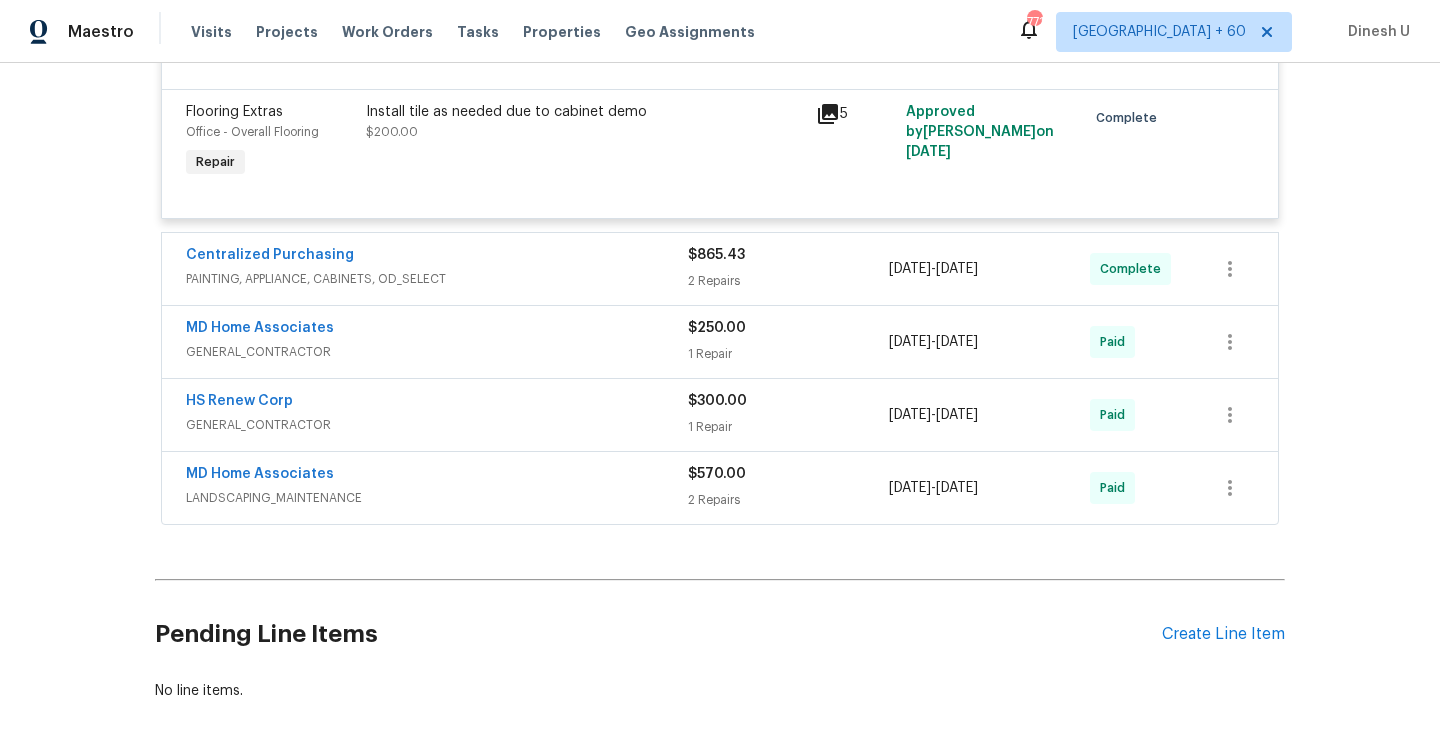 click on "2 Repairs" at bounding box center (788, 281) 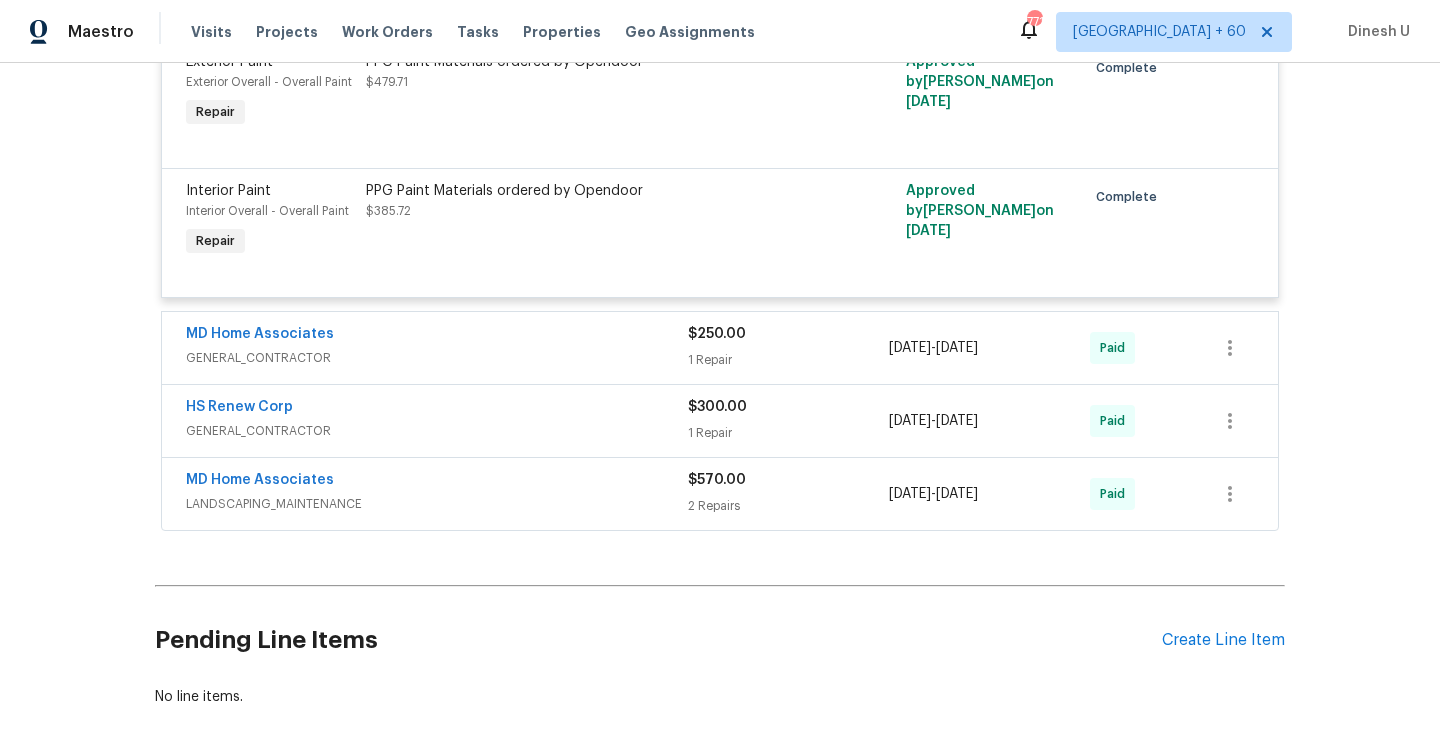 scroll, scrollTop: 4232, scrollLeft: 0, axis: vertical 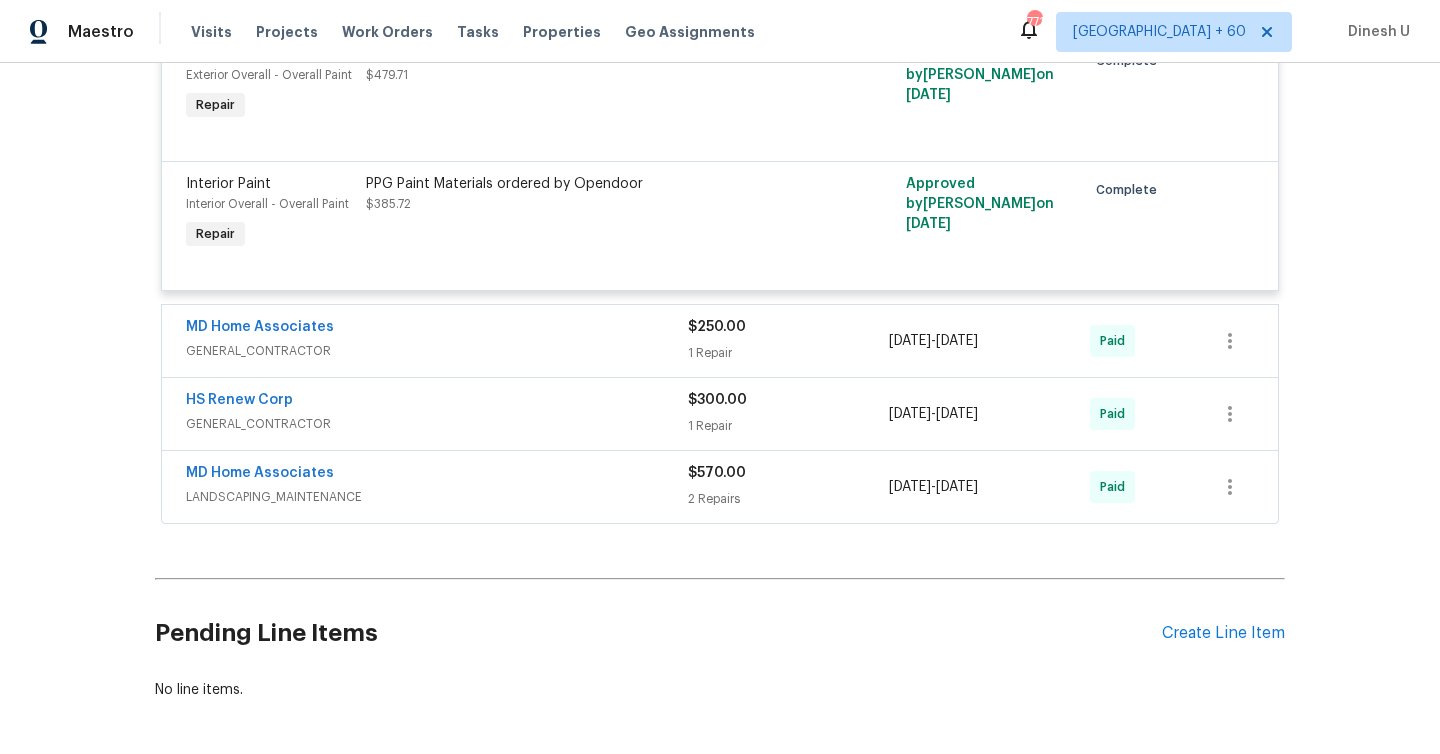 click on "1 Repair" at bounding box center [788, 353] 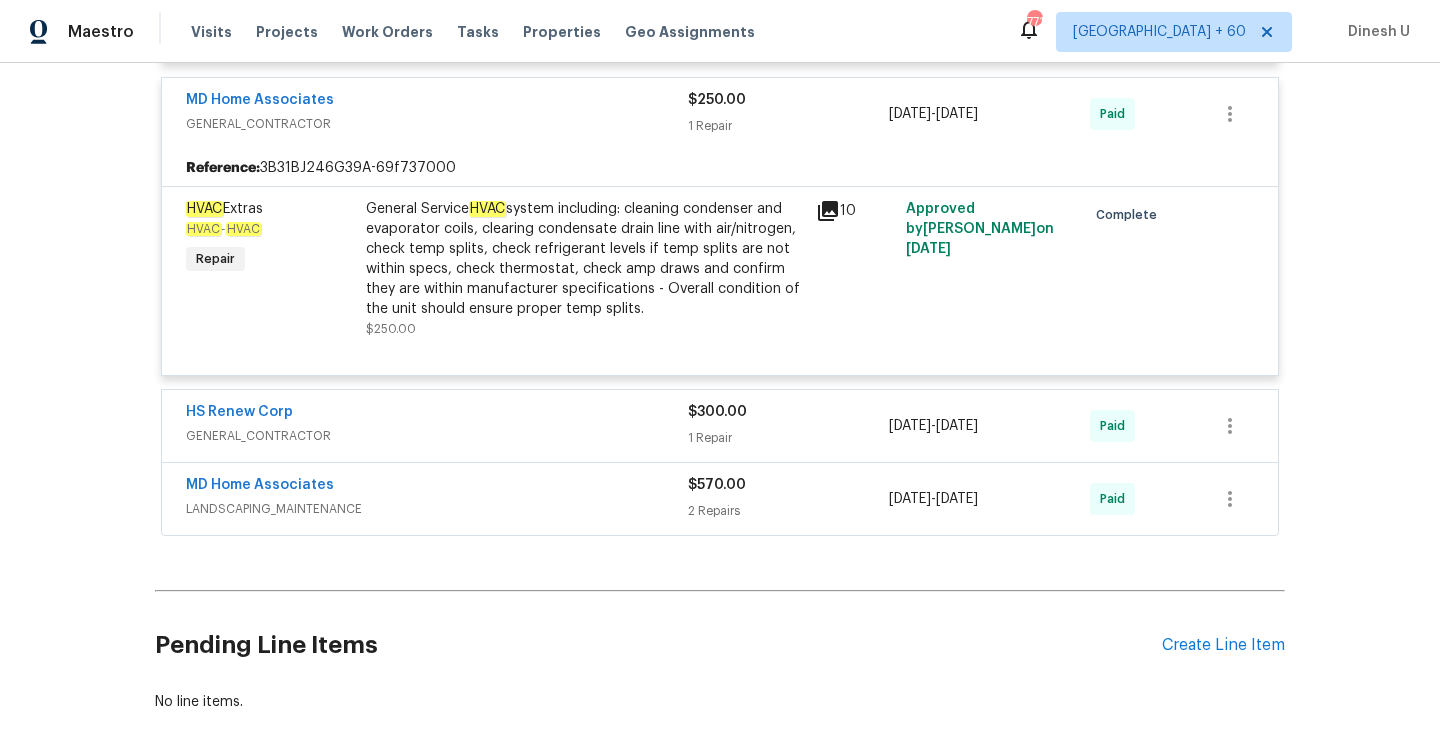 scroll, scrollTop: 4547, scrollLeft: 0, axis: vertical 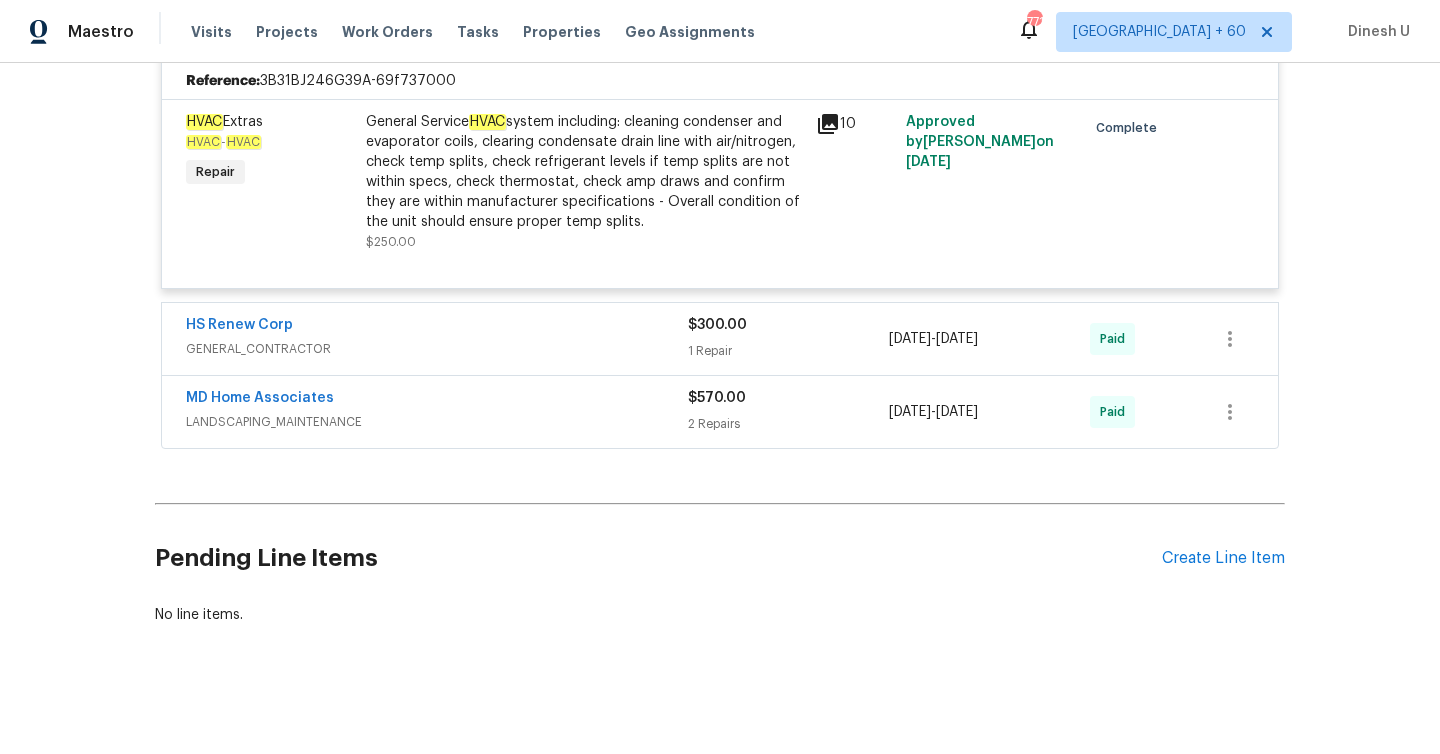 click on "$300.00 1 Repair" at bounding box center [788, 339] 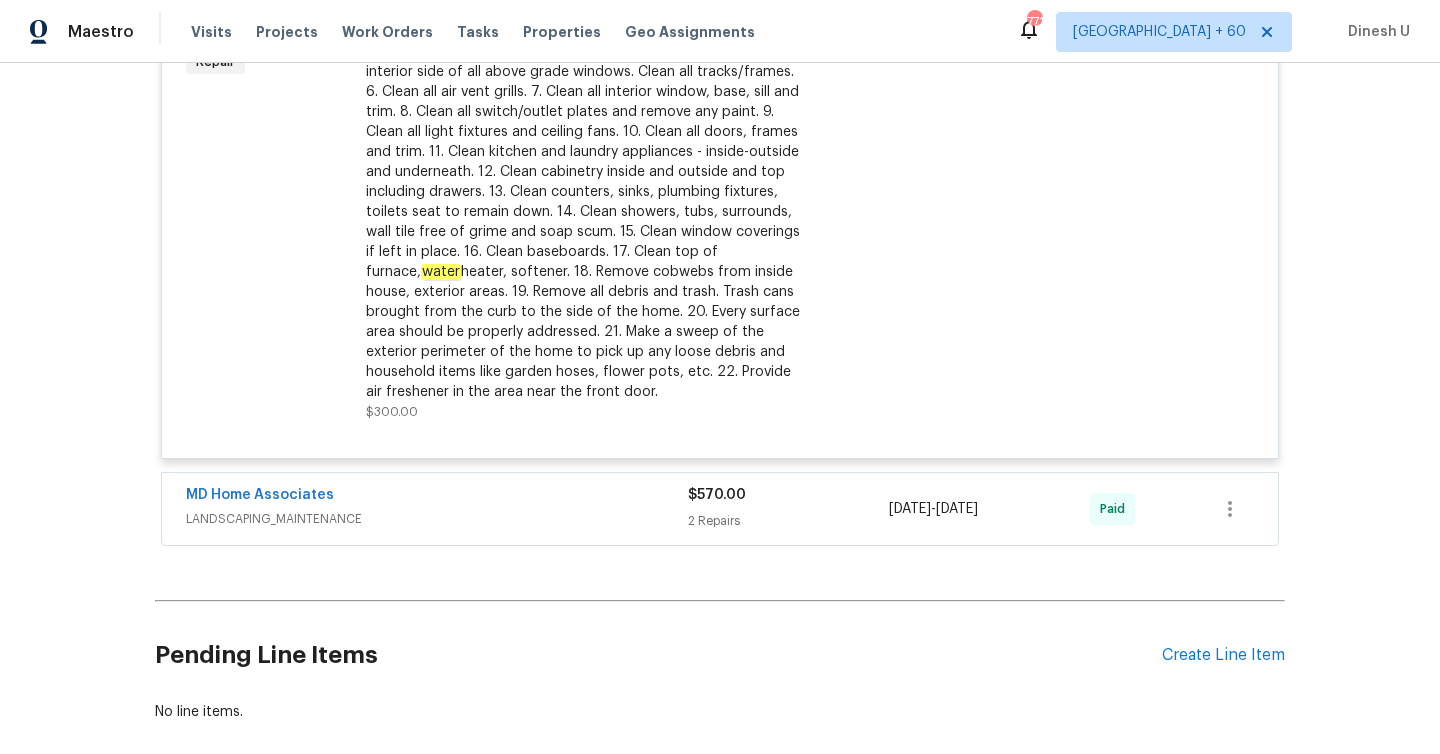 scroll, scrollTop: 4991, scrollLeft: 0, axis: vertical 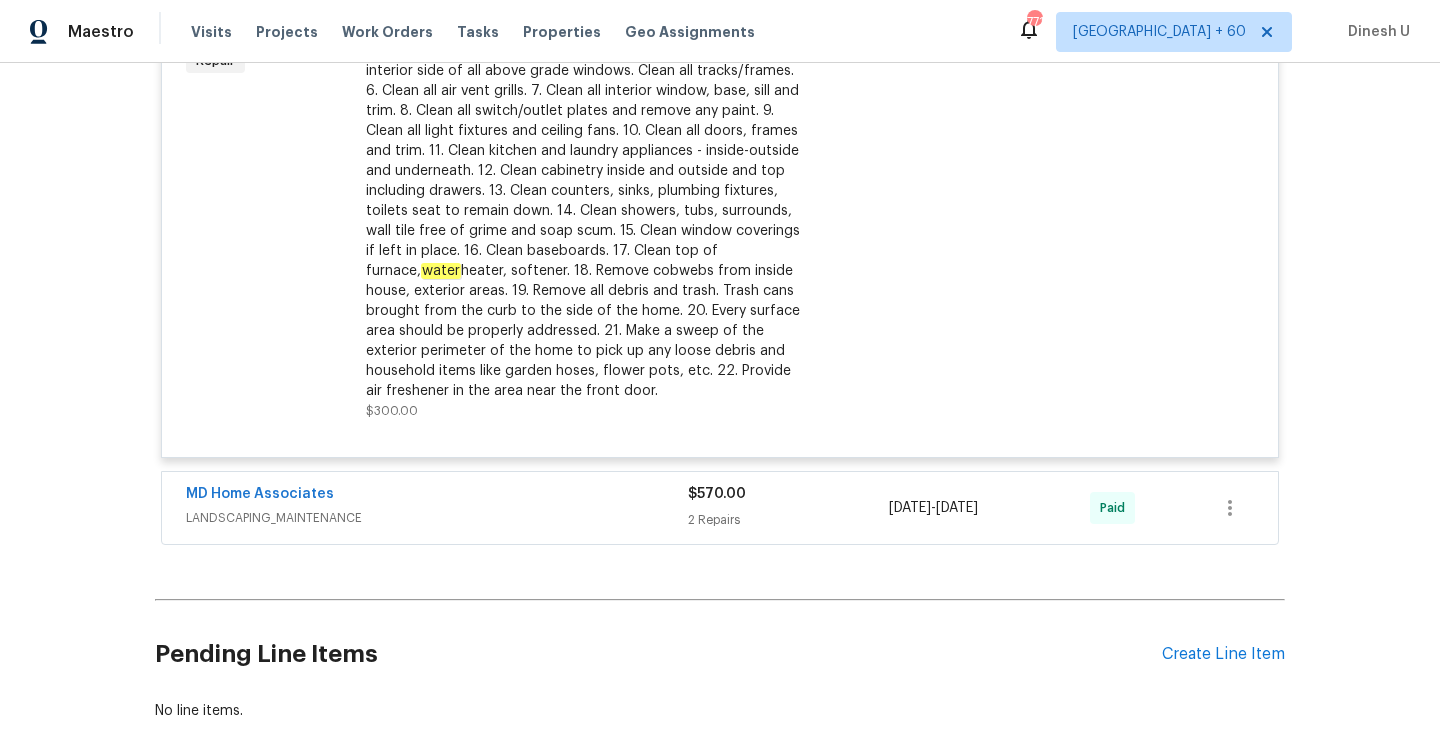 click on "$570.00" at bounding box center [717, 494] 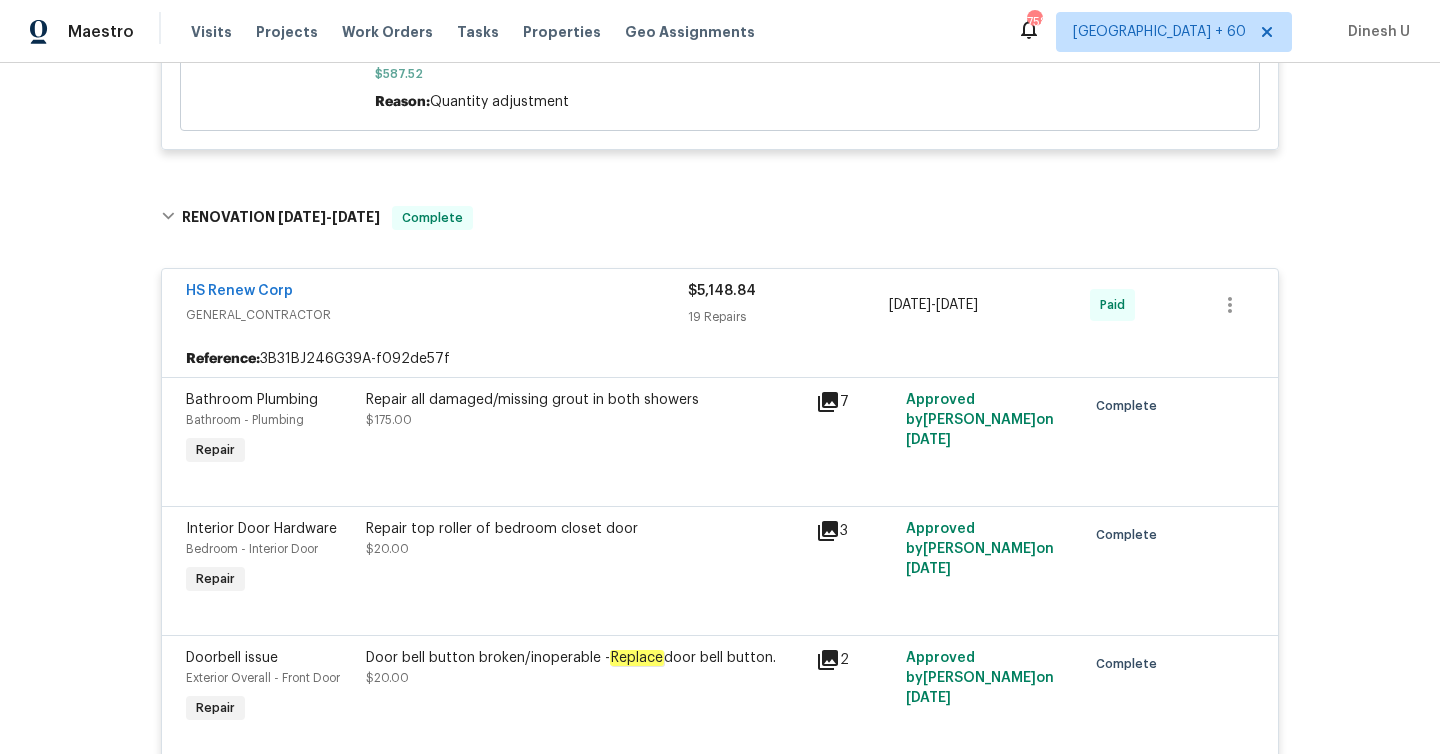 scroll, scrollTop: 0, scrollLeft: 0, axis: both 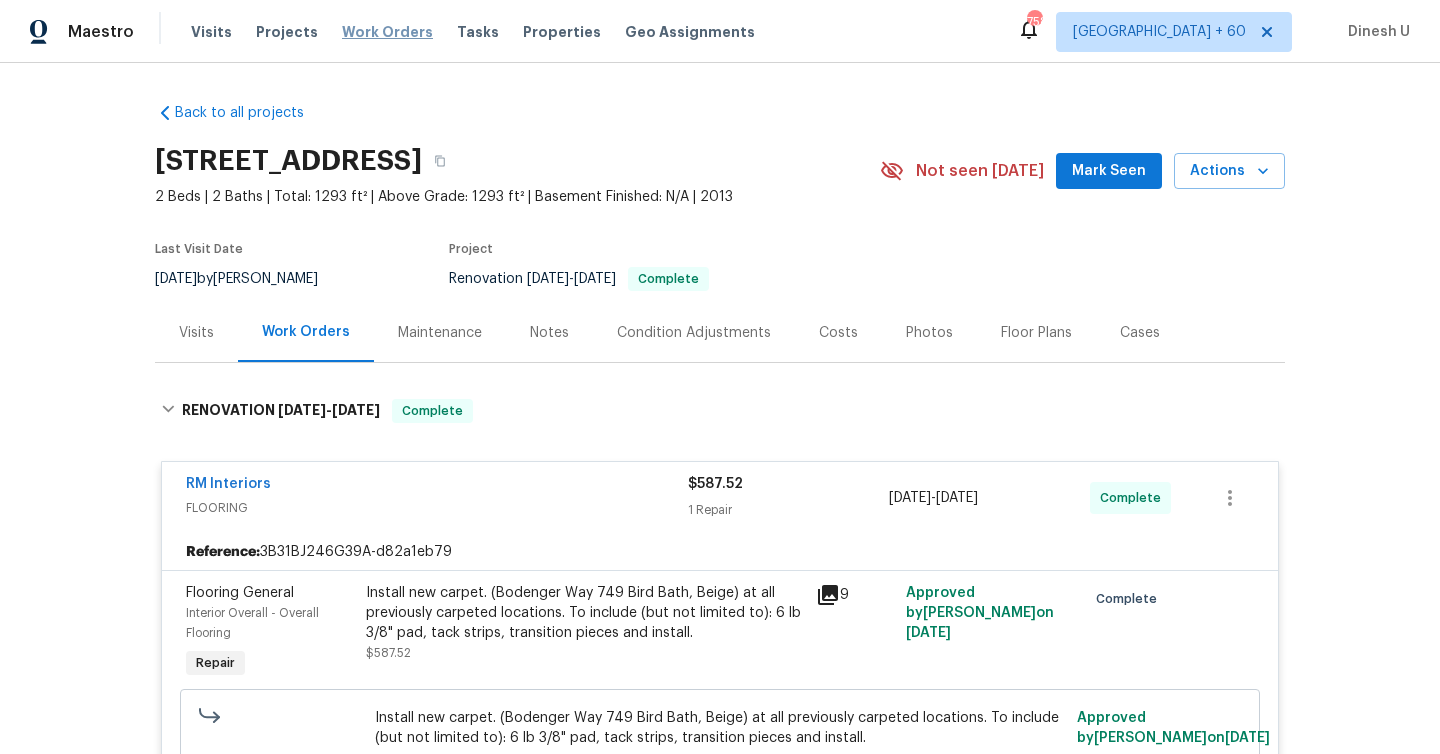 click on "Work Orders" at bounding box center (387, 32) 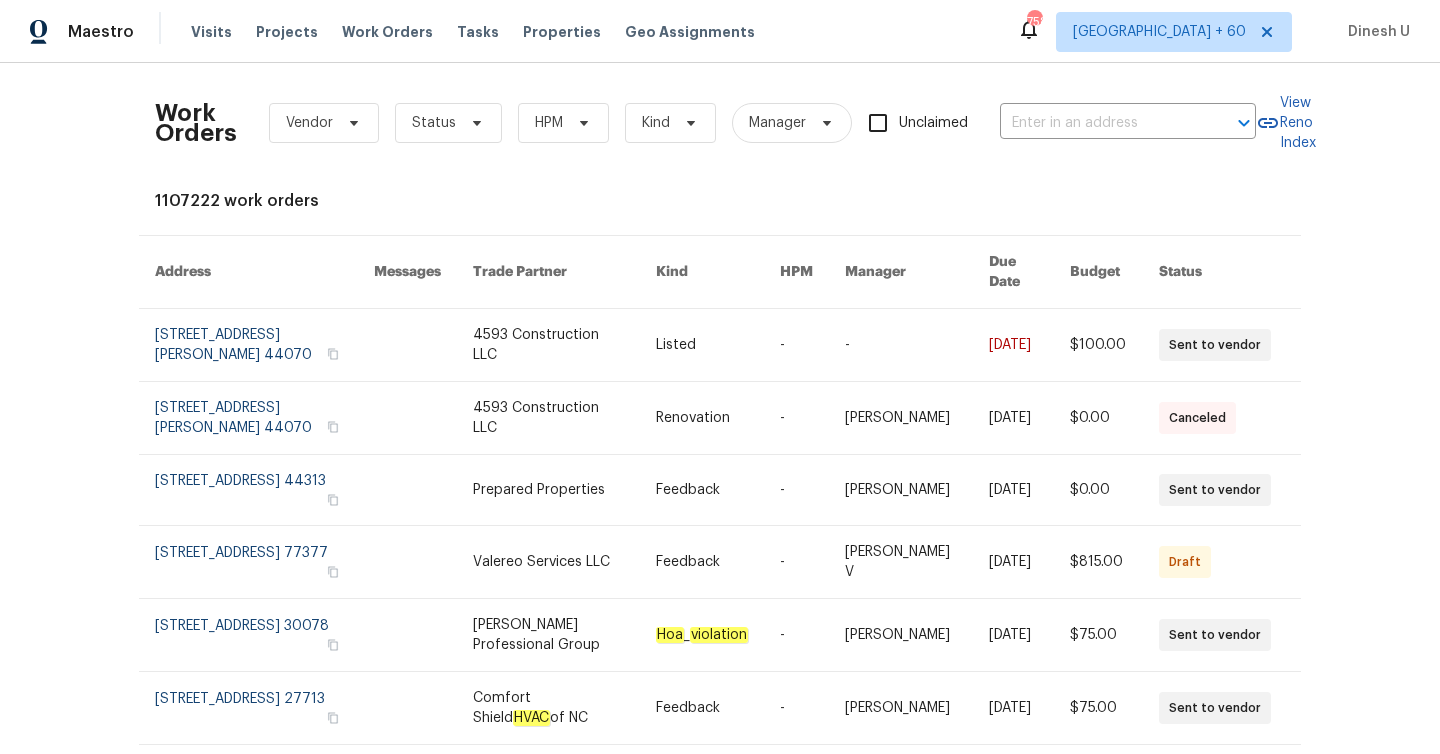 click on "Work Orders Vendor Status HPM Kind Manager Unclaimed ​" at bounding box center [705, 123] 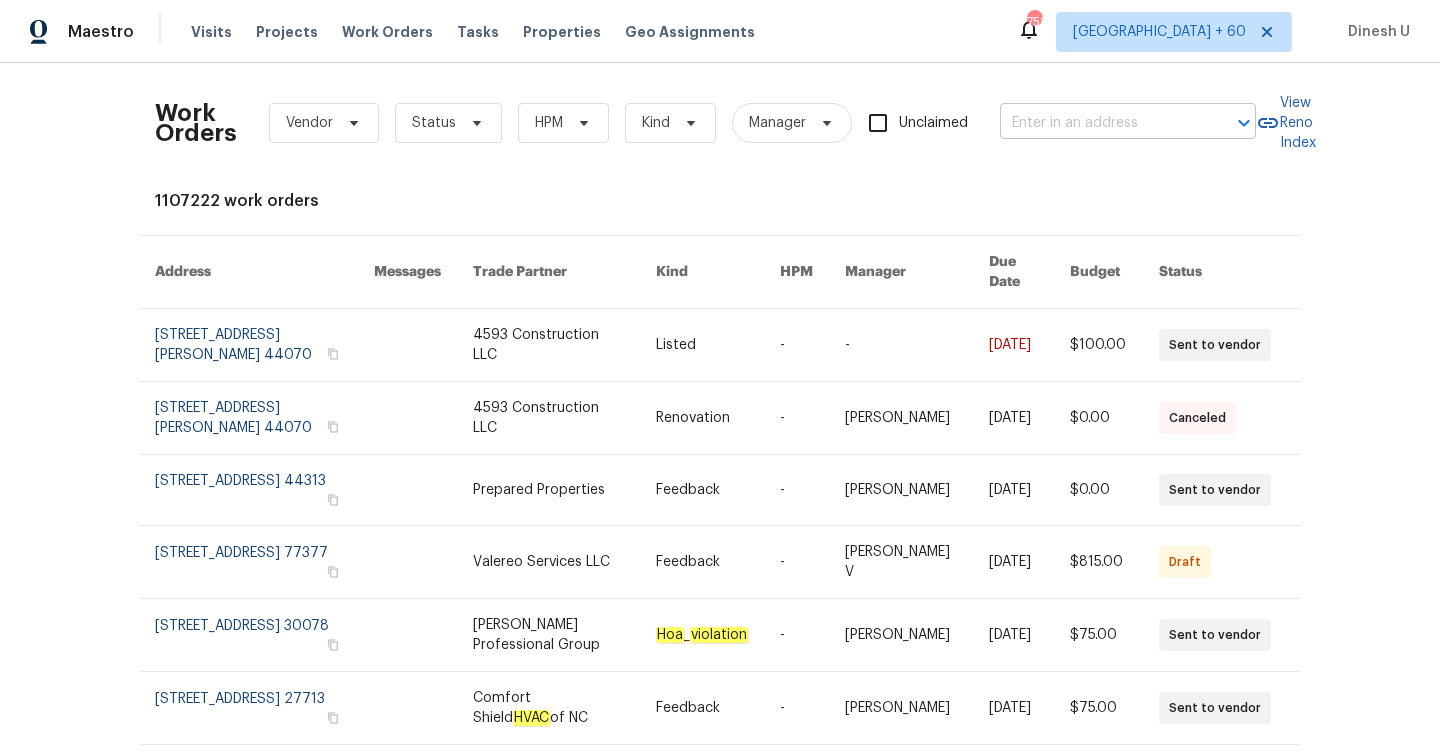 click at bounding box center [1100, 123] 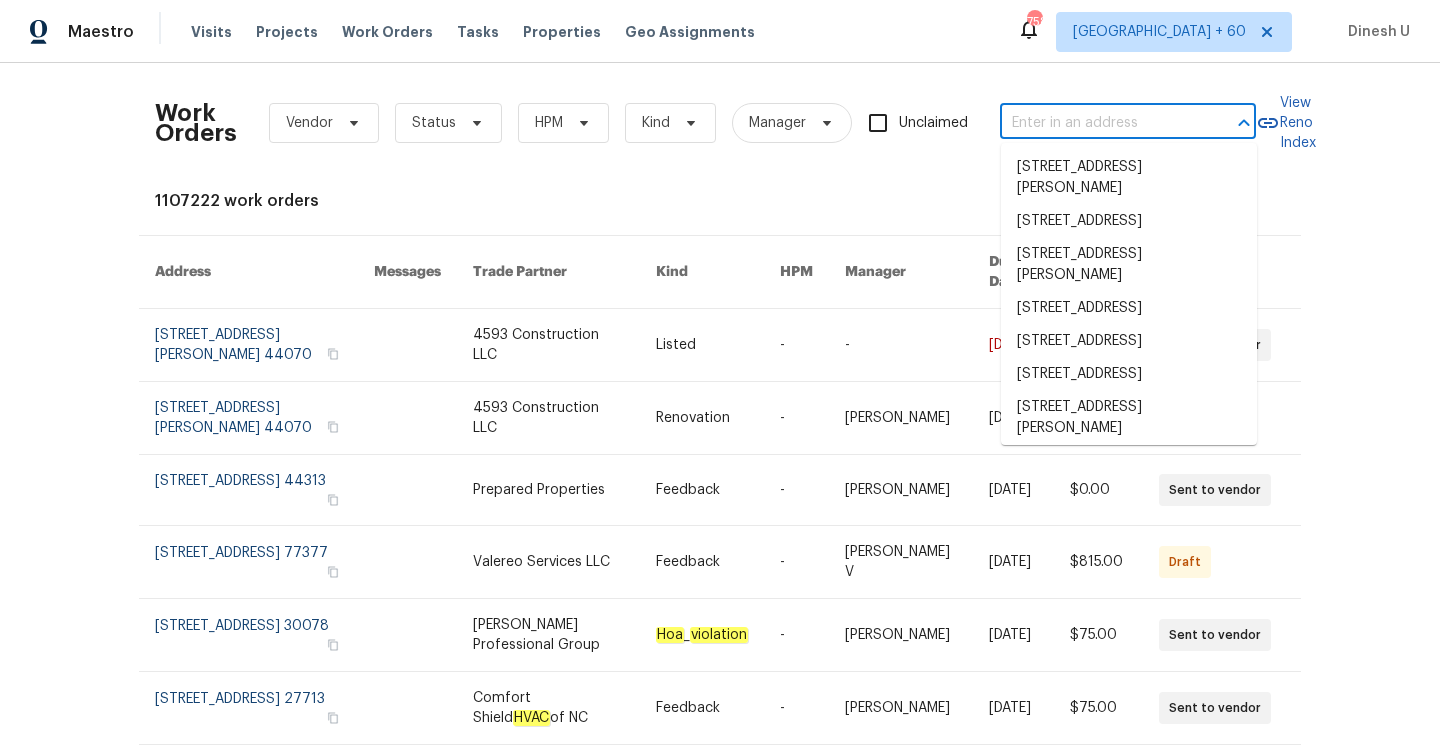 paste on "[STREET_ADDRESS]" 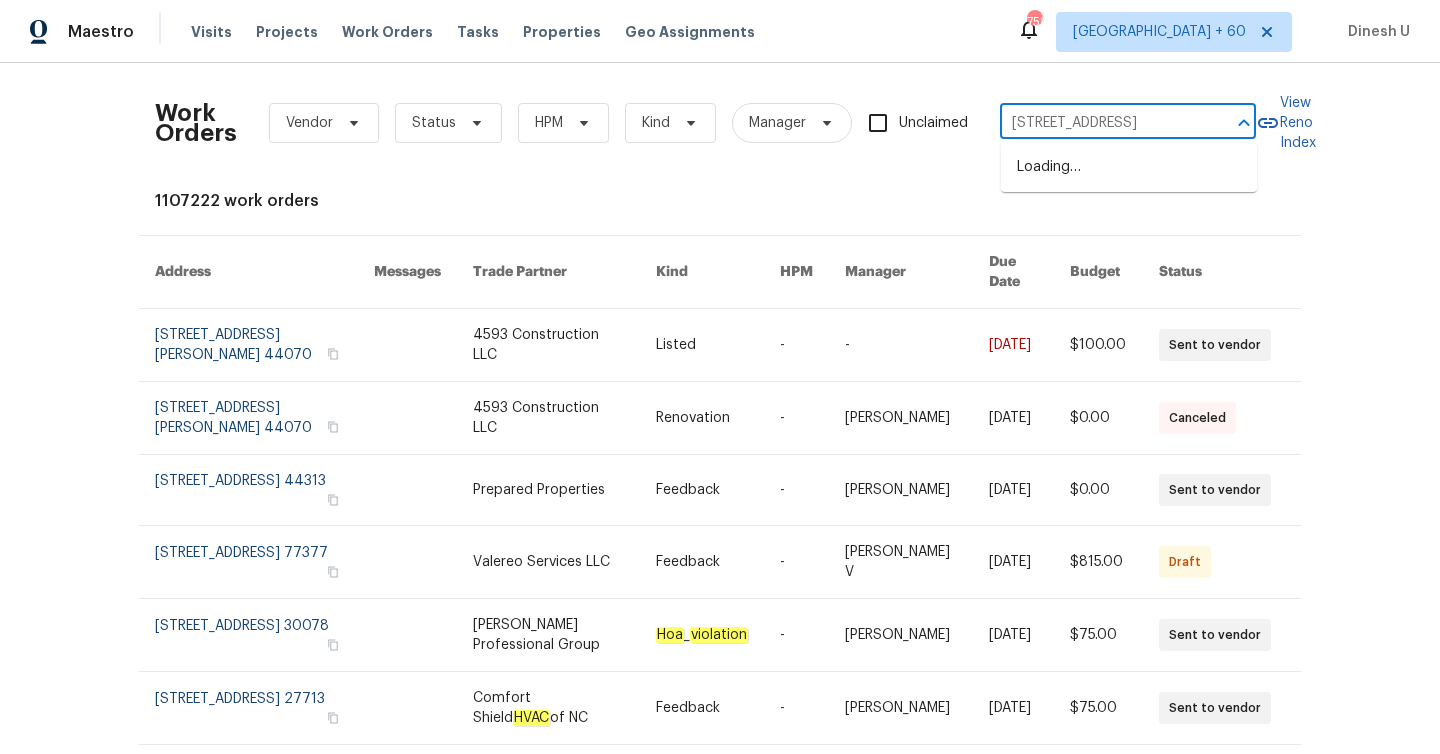 scroll, scrollTop: 0, scrollLeft: 74, axis: horizontal 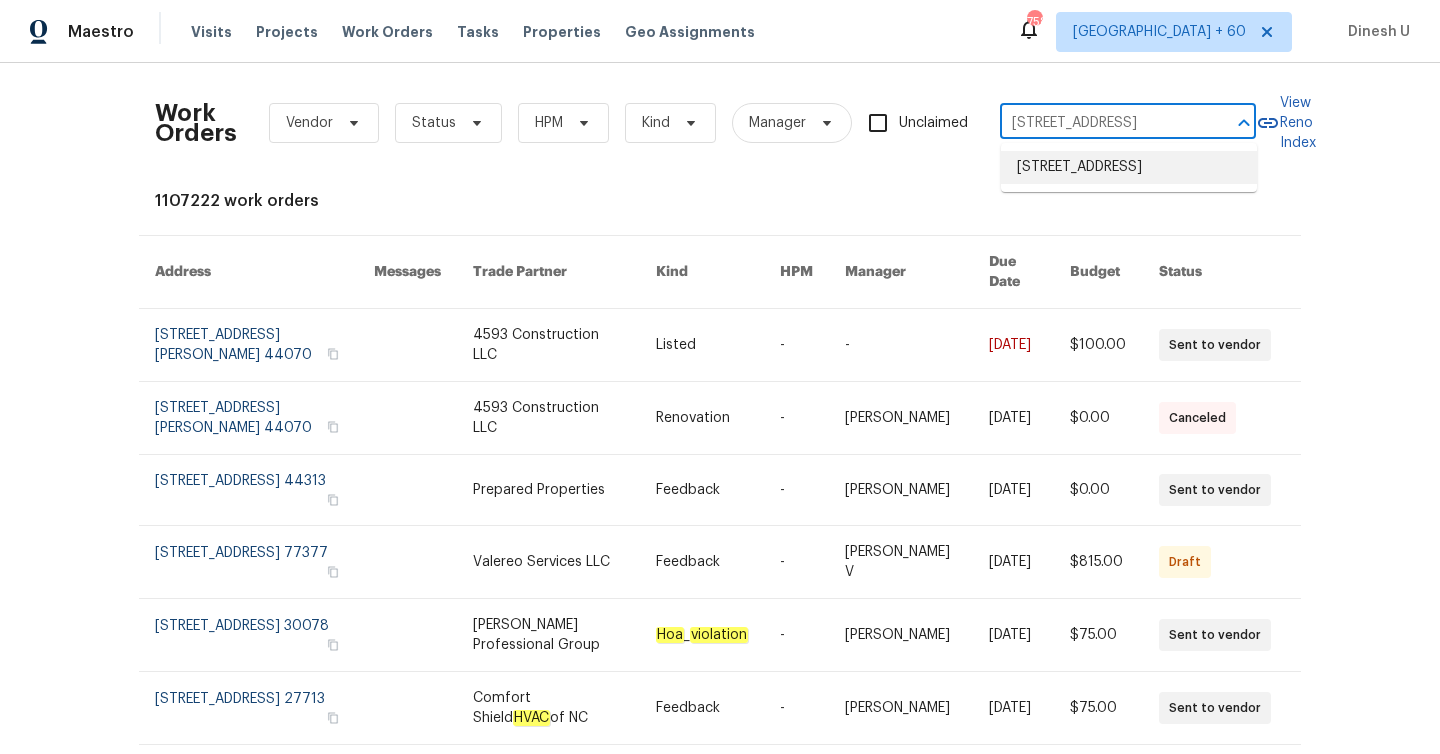 click on "[STREET_ADDRESS]" at bounding box center [1129, 167] 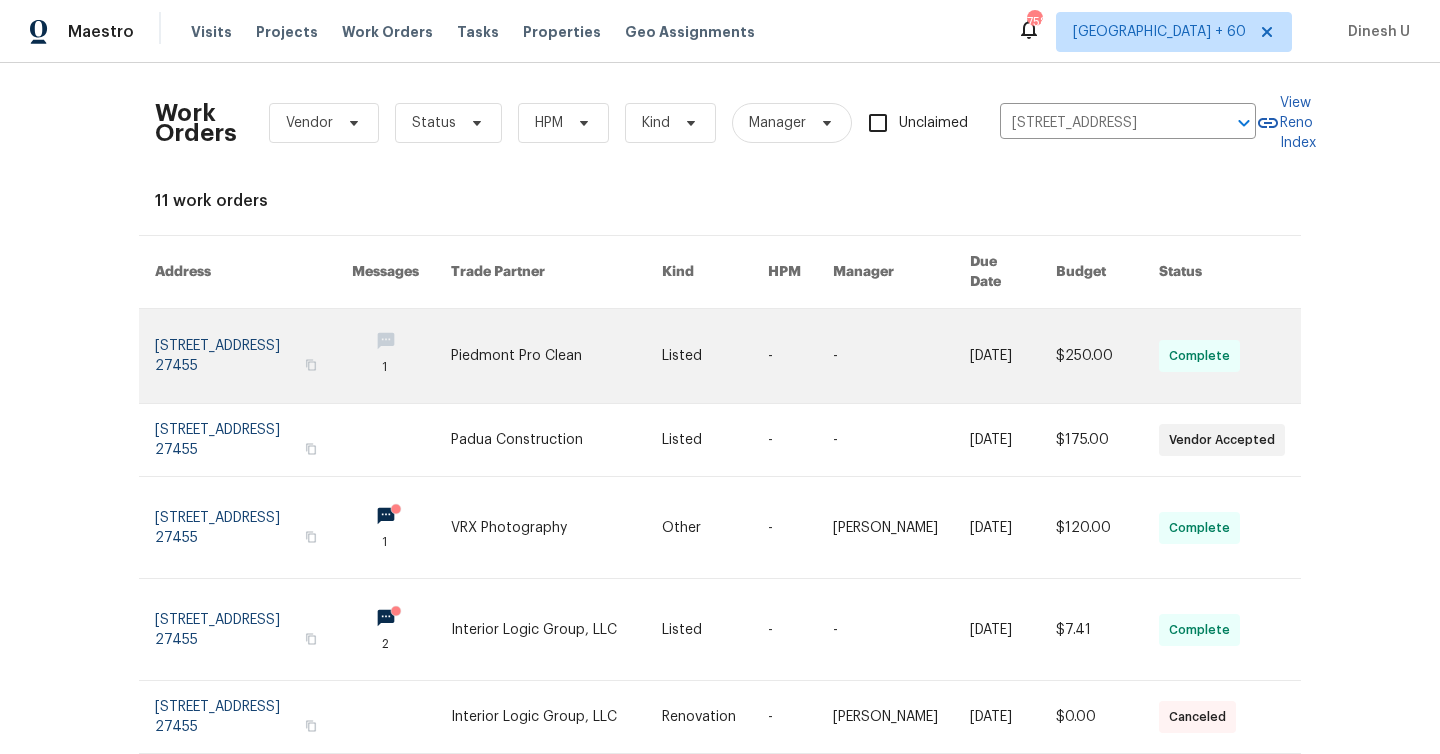 click at bounding box center [253, 356] 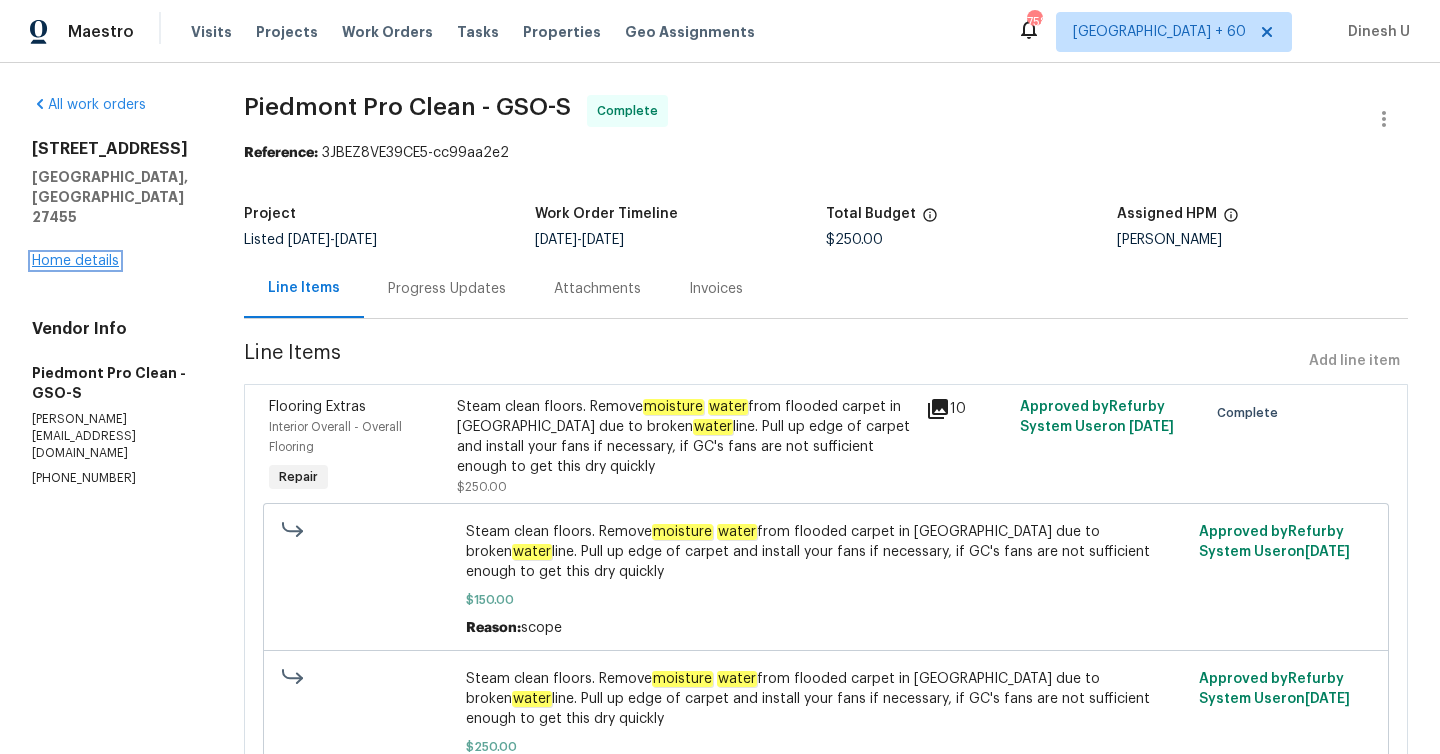click on "Home details" at bounding box center (75, 261) 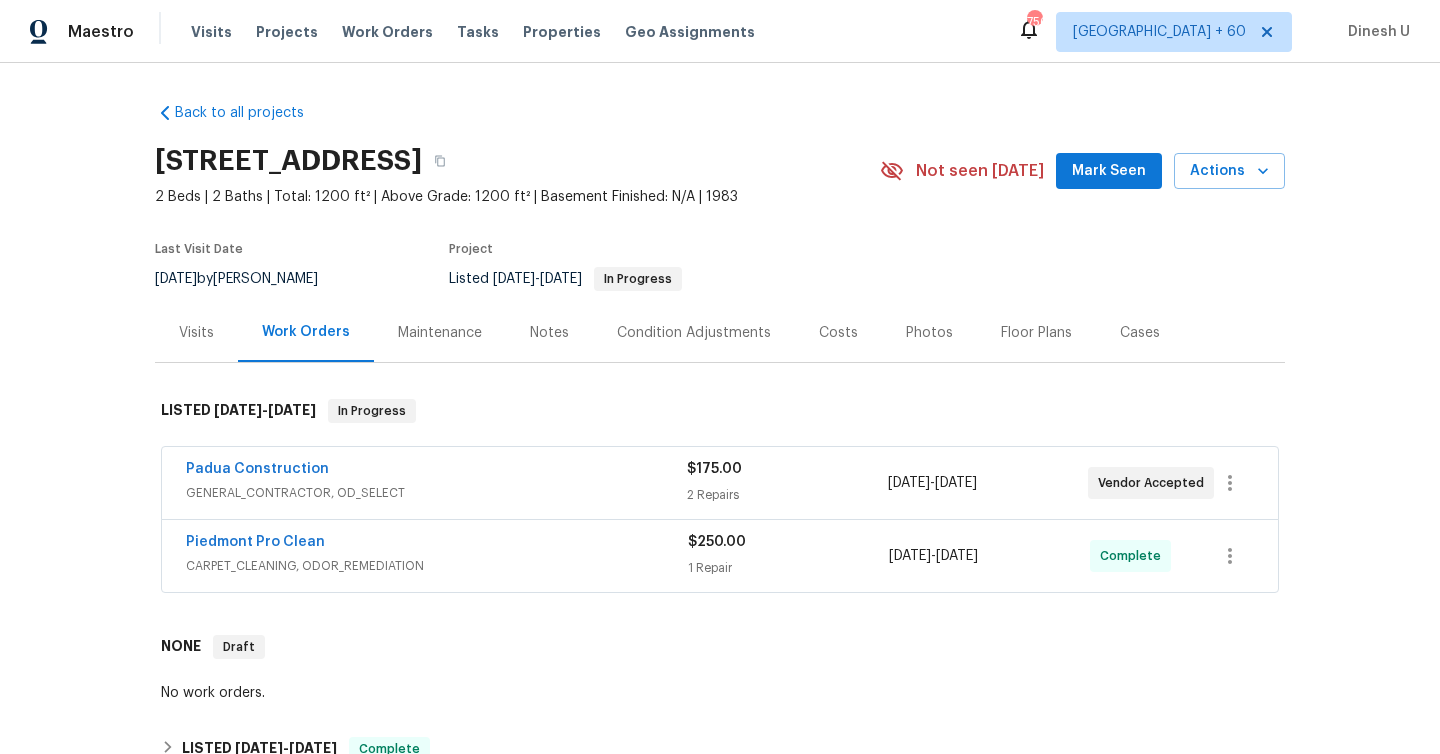 click on "2 Repairs" at bounding box center [787, 495] 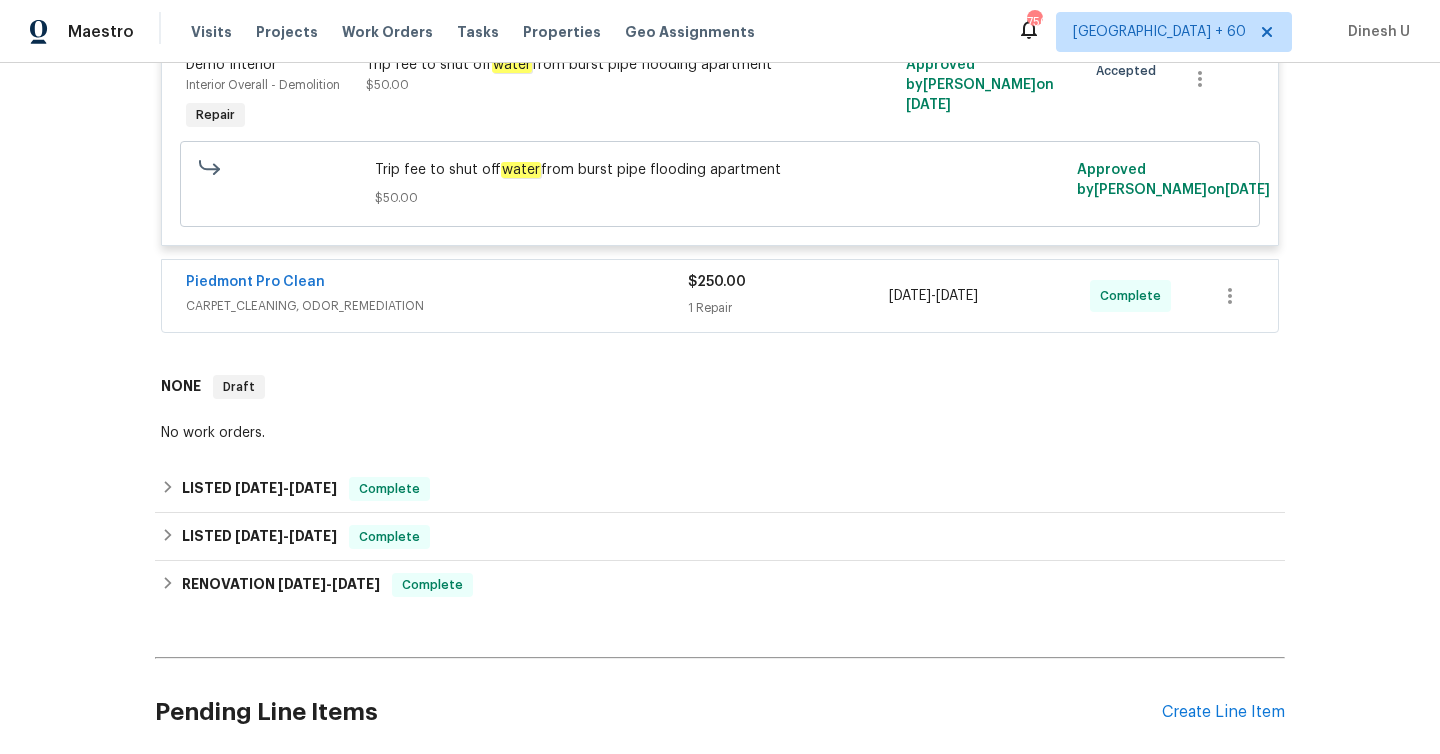scroll, scrollTop: 665, scrollLeft: 0, axis: vertical 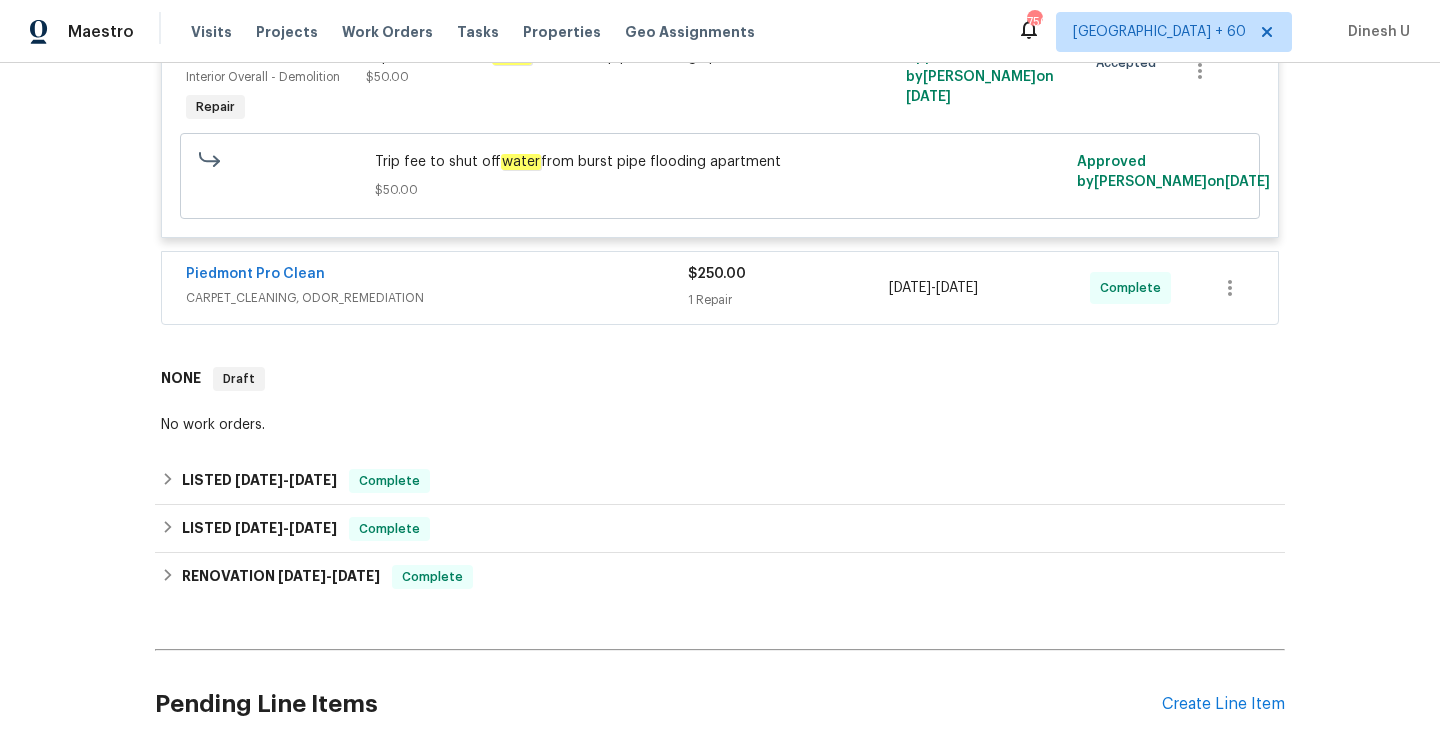 click on "1 Repair" at bounding box center (788, 300) 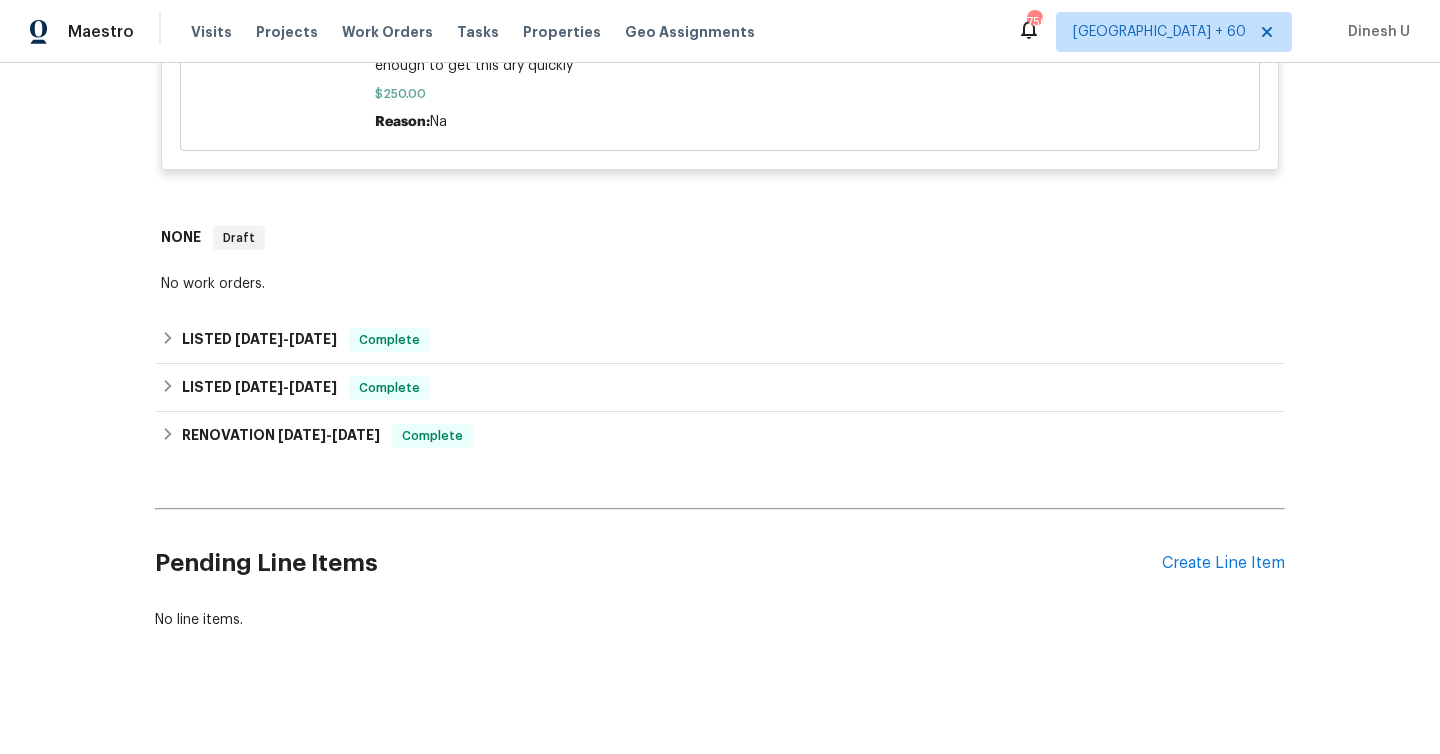 scroll, scrollTop: 1302, scrollLeft: 0, axis: vertical 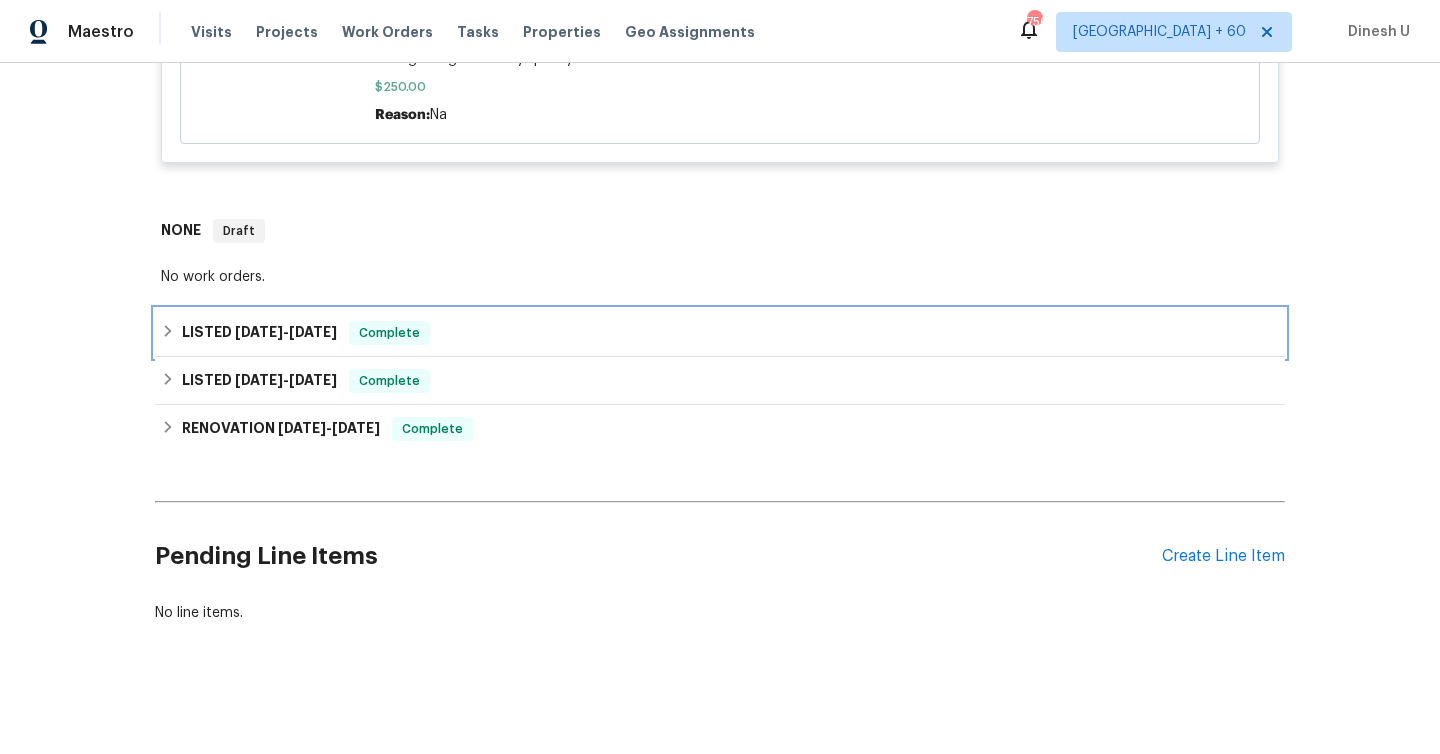 click on "[DATE]" at bounding box center [313, 332] 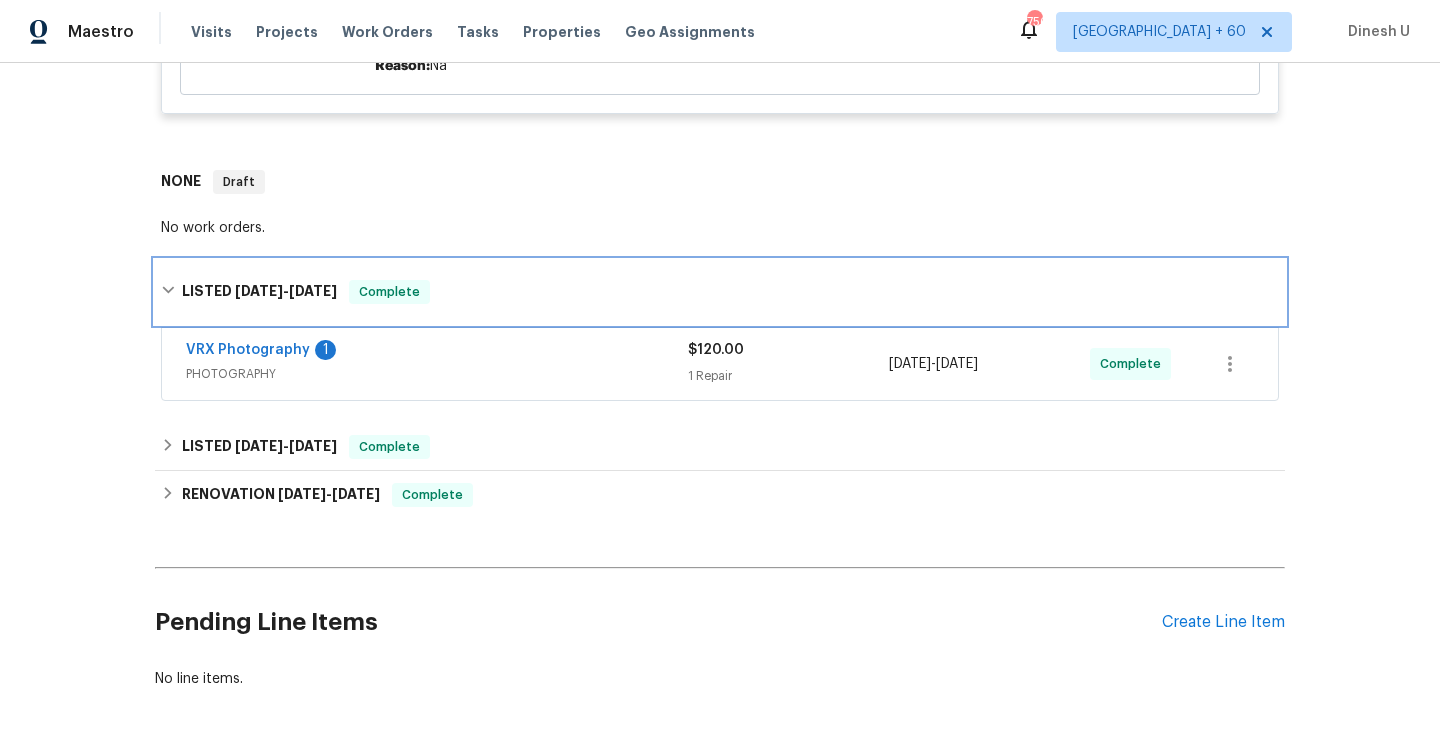scroll, scrollTop: 1425, scrollLeft: 0, axis: vertical 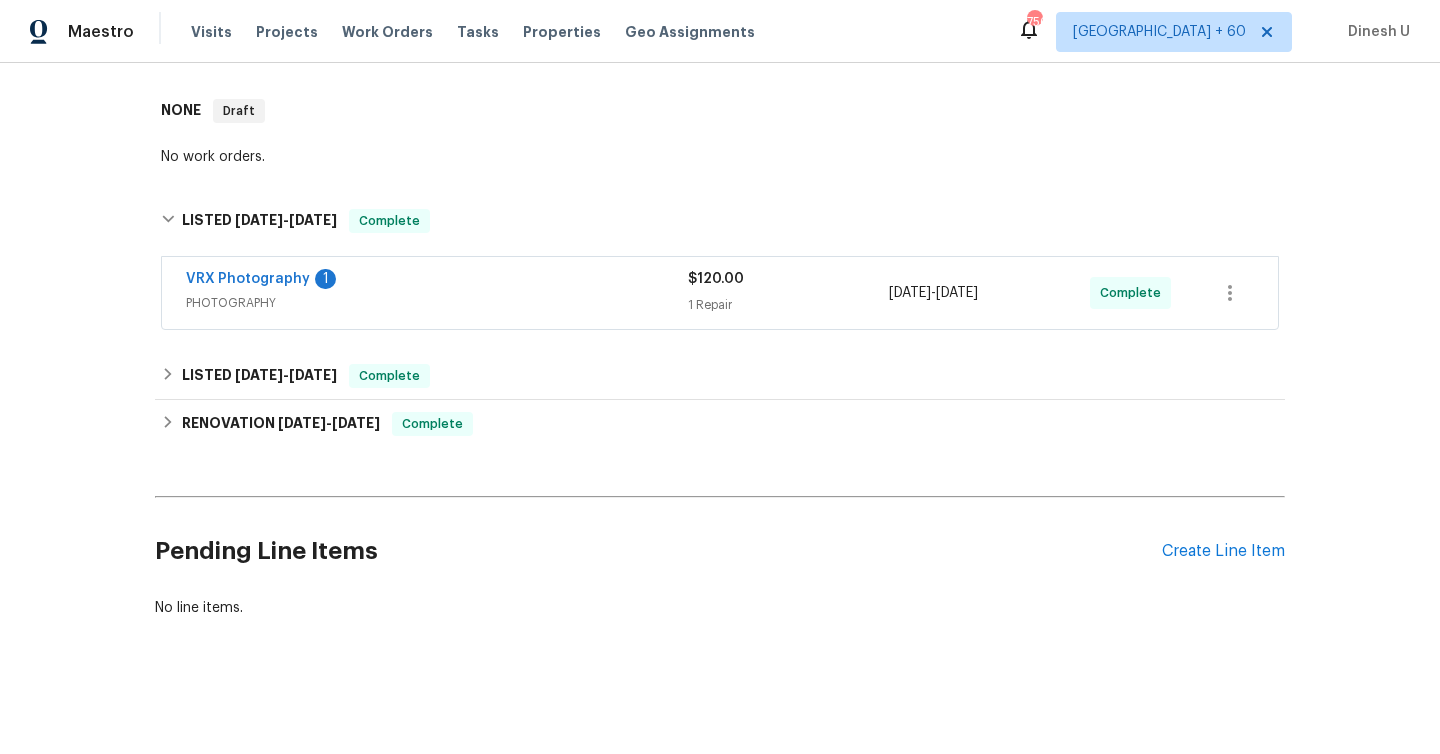 click on "1 Repair" at bounding box center (788, 305) 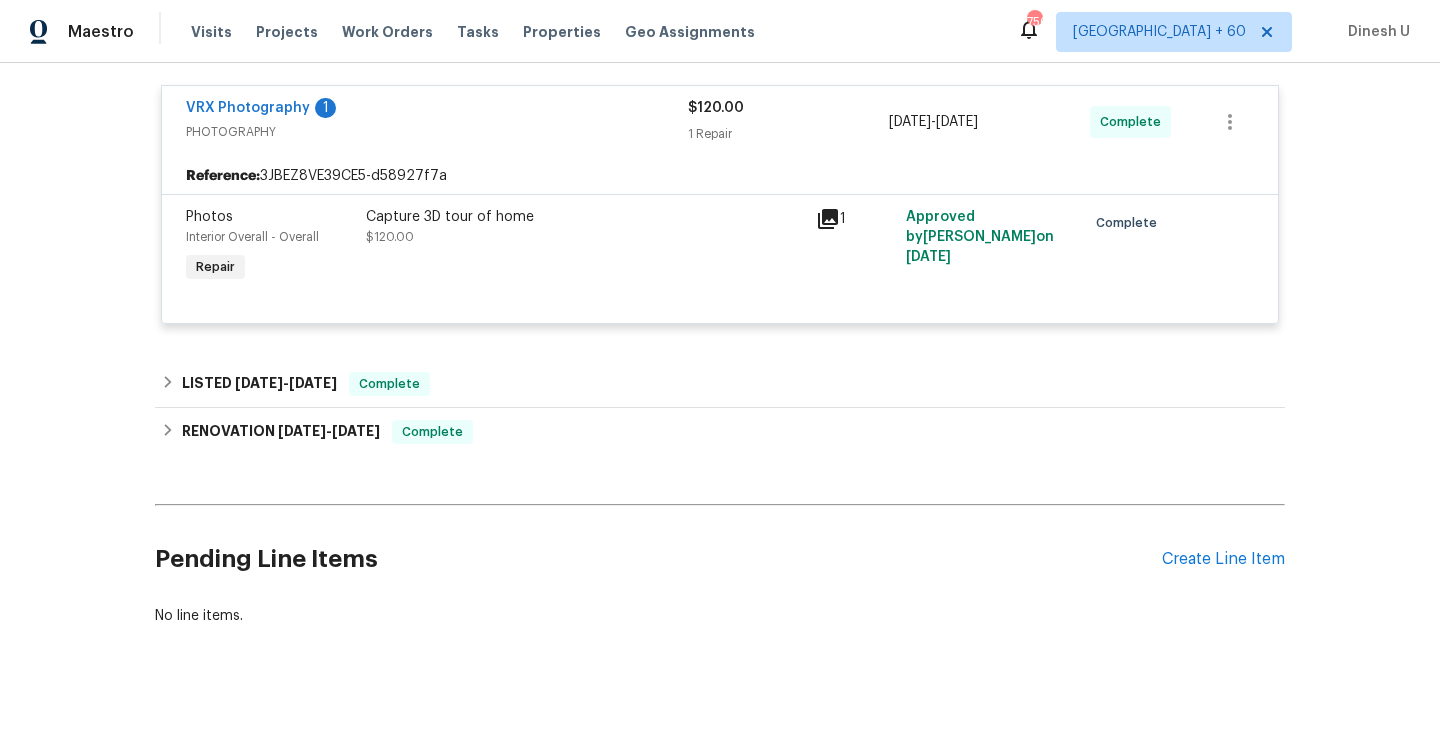 scroll, scrollTop: 1609, scrollLeft: 0, axis: vertical 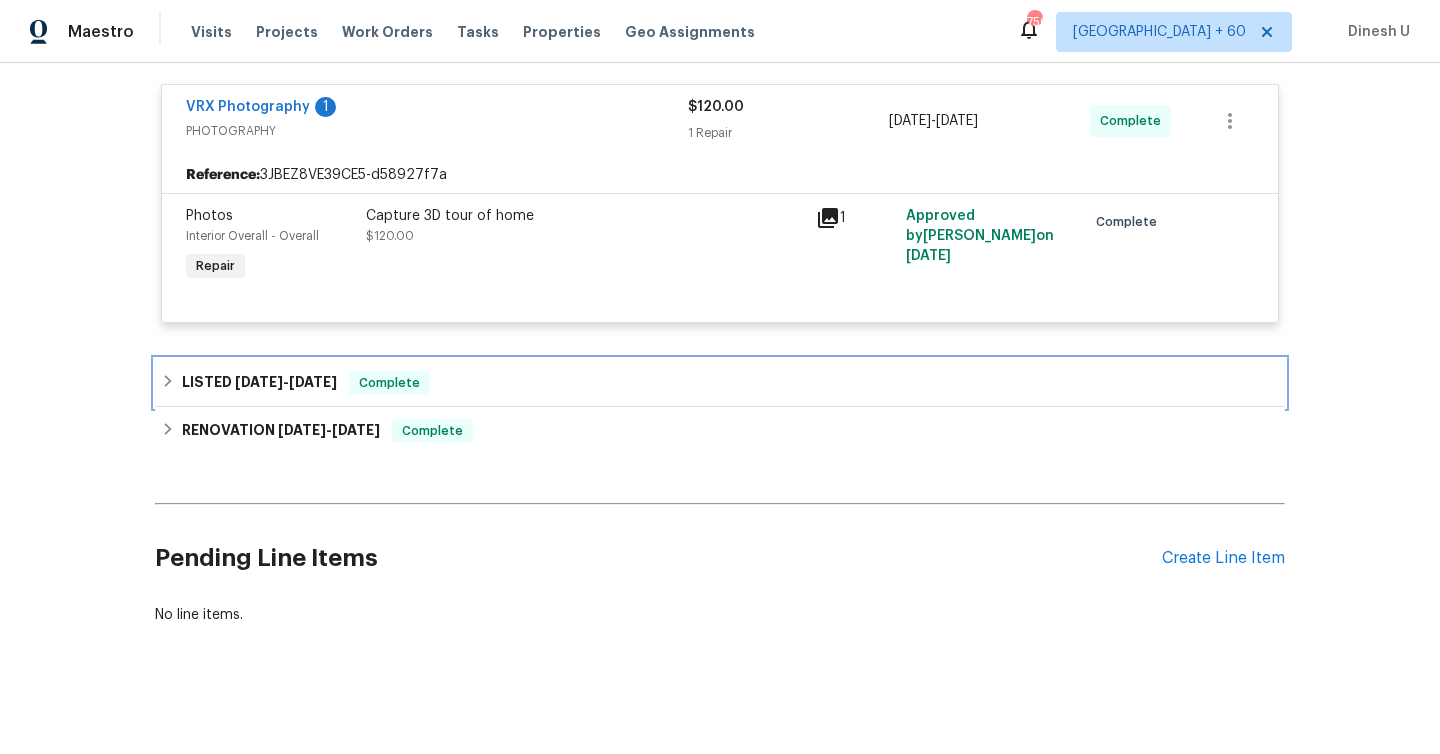 click on "LISTED   [DATE]  -  [DATE]" at bounding box center [259, 383] 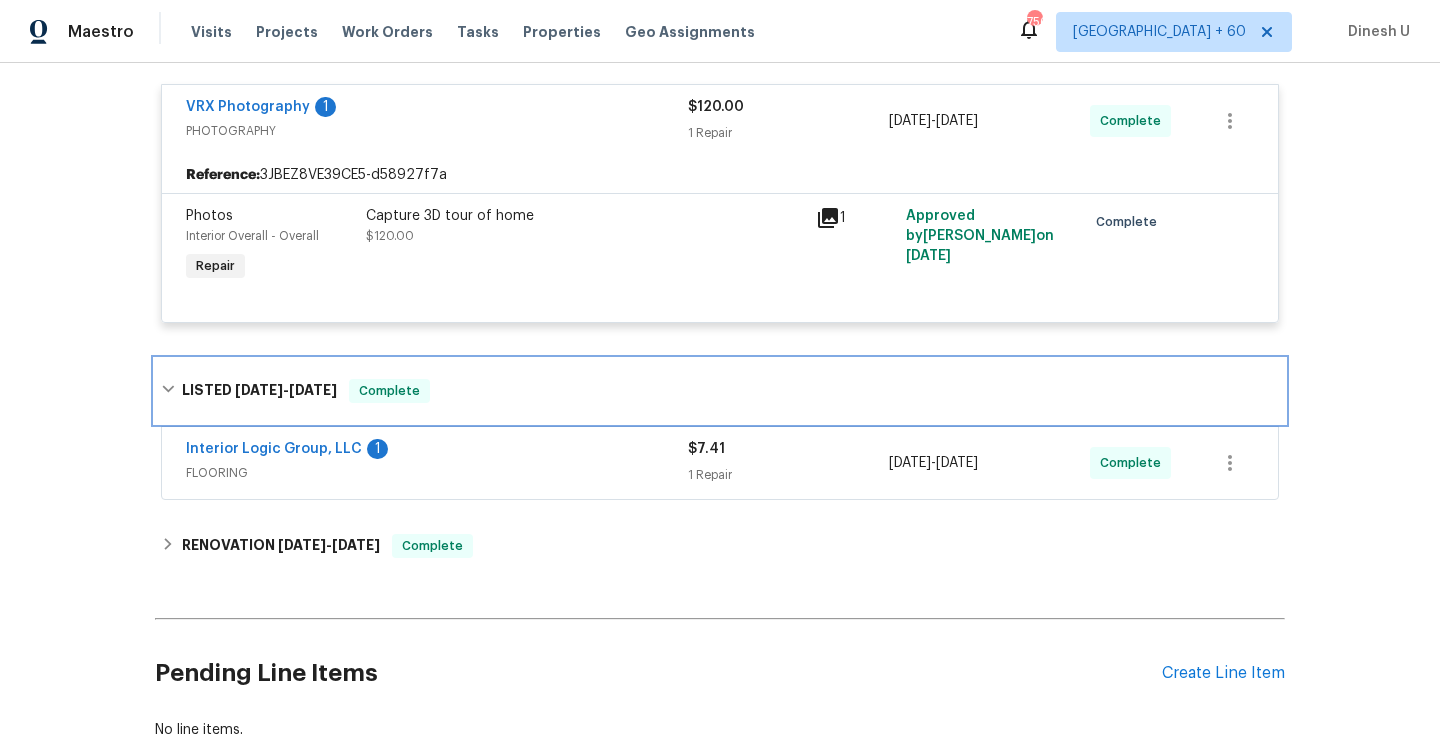 scroll, scrollTop: 1734, scrollLeft: 0, axis: vertical 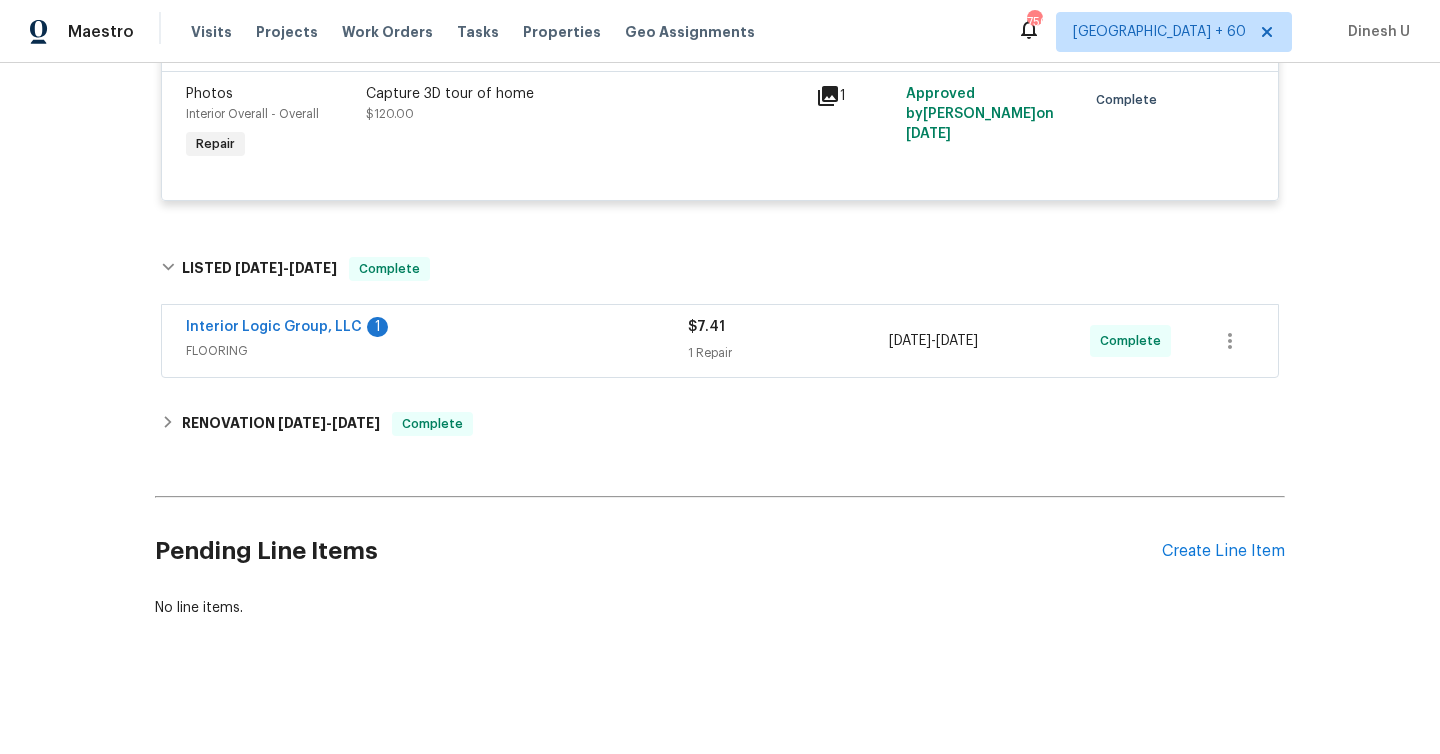 click on "$7.41 1 Repair" at bounding box center [788, 341] 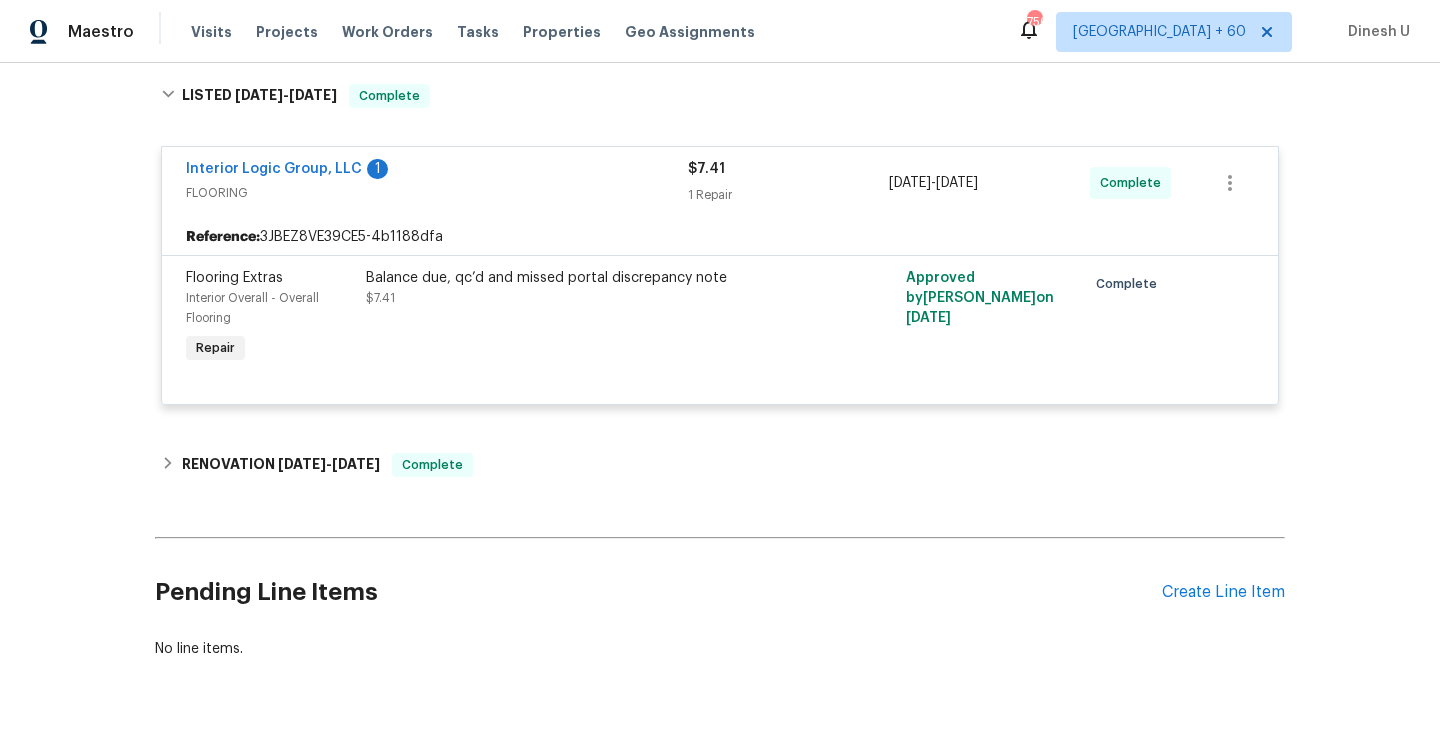 scroll, scrollTop: 1949, scrollLeft: 0, axis: vertical 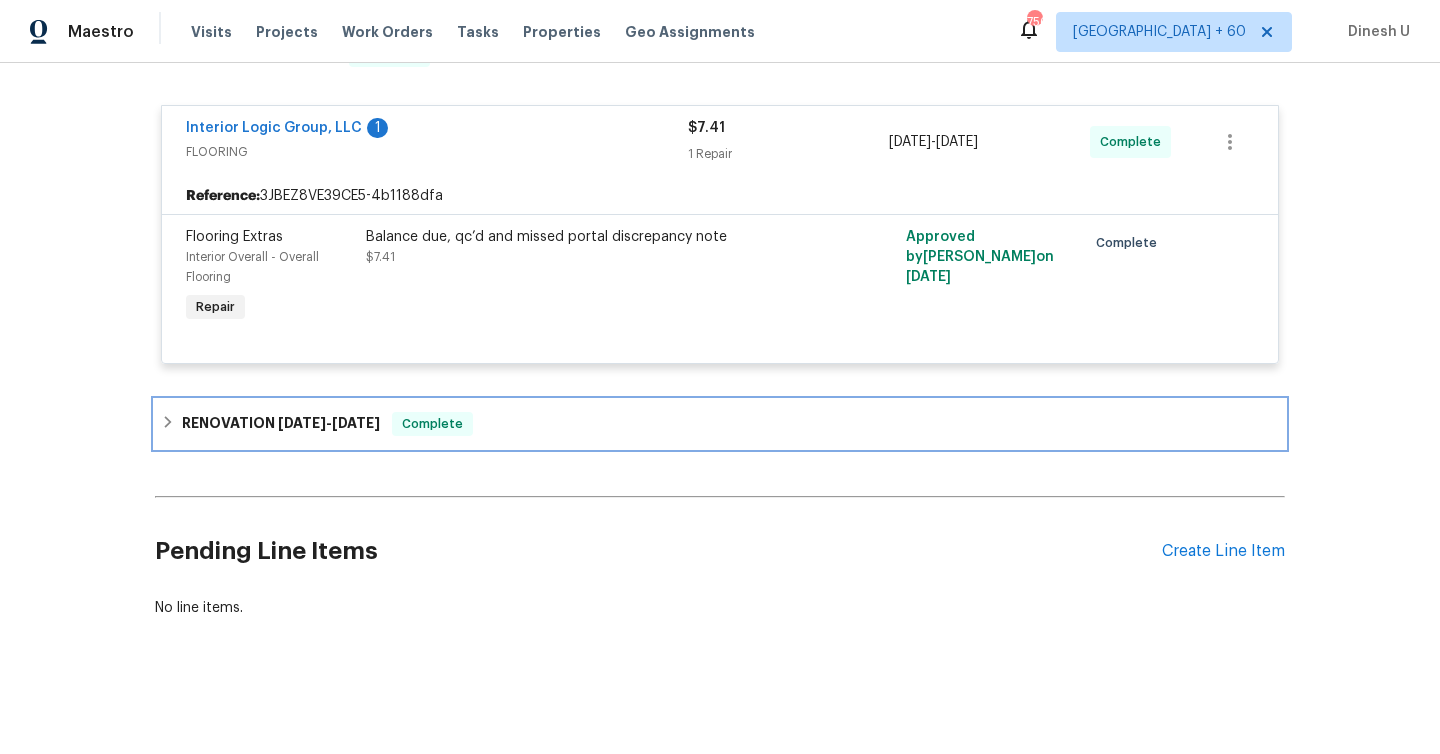 click on "RENOVATION   [DATE]  -  [DATE] Complete" at bounding box center (720, 424) 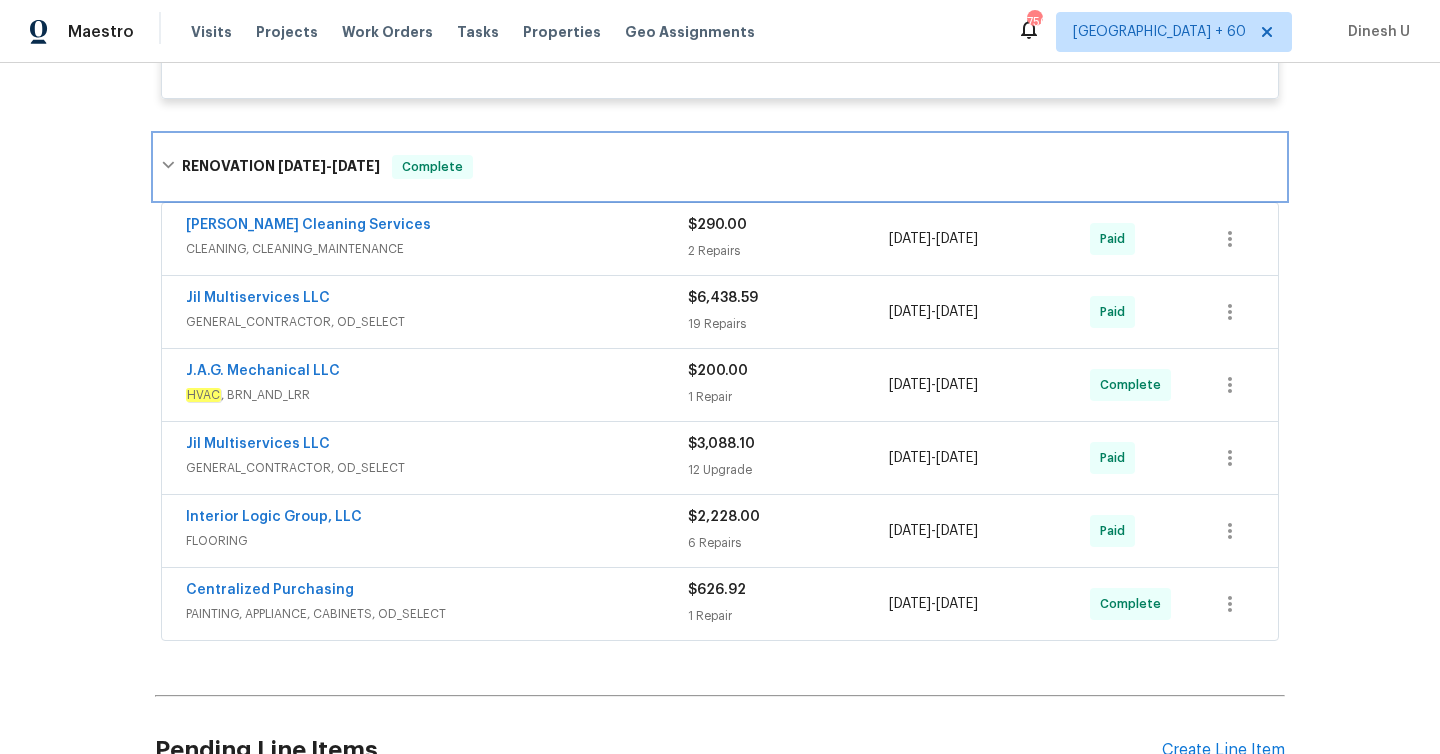 scroll, scrollTop: 2200, scrollLeft: 0, axis: vertical 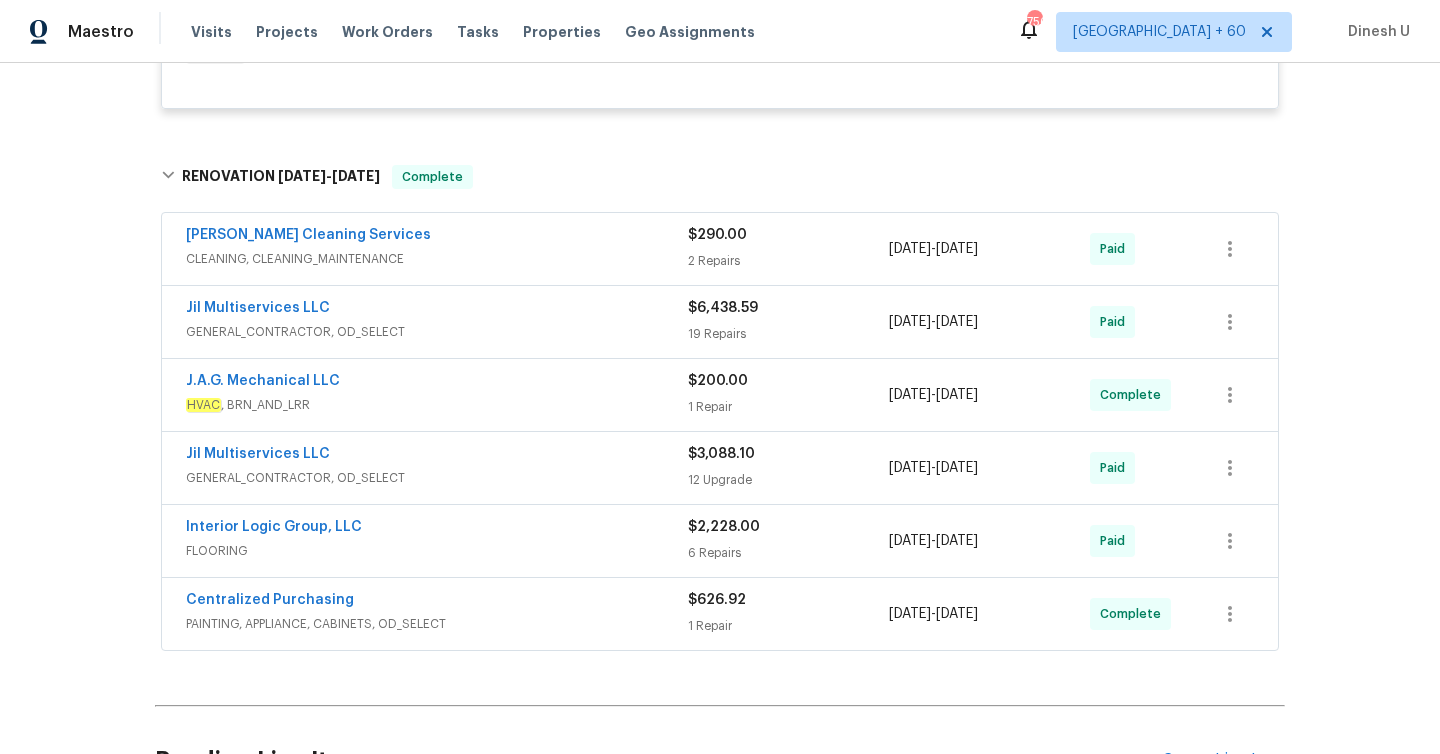 click on "2 Repairs" at bounding box center [788, 261] 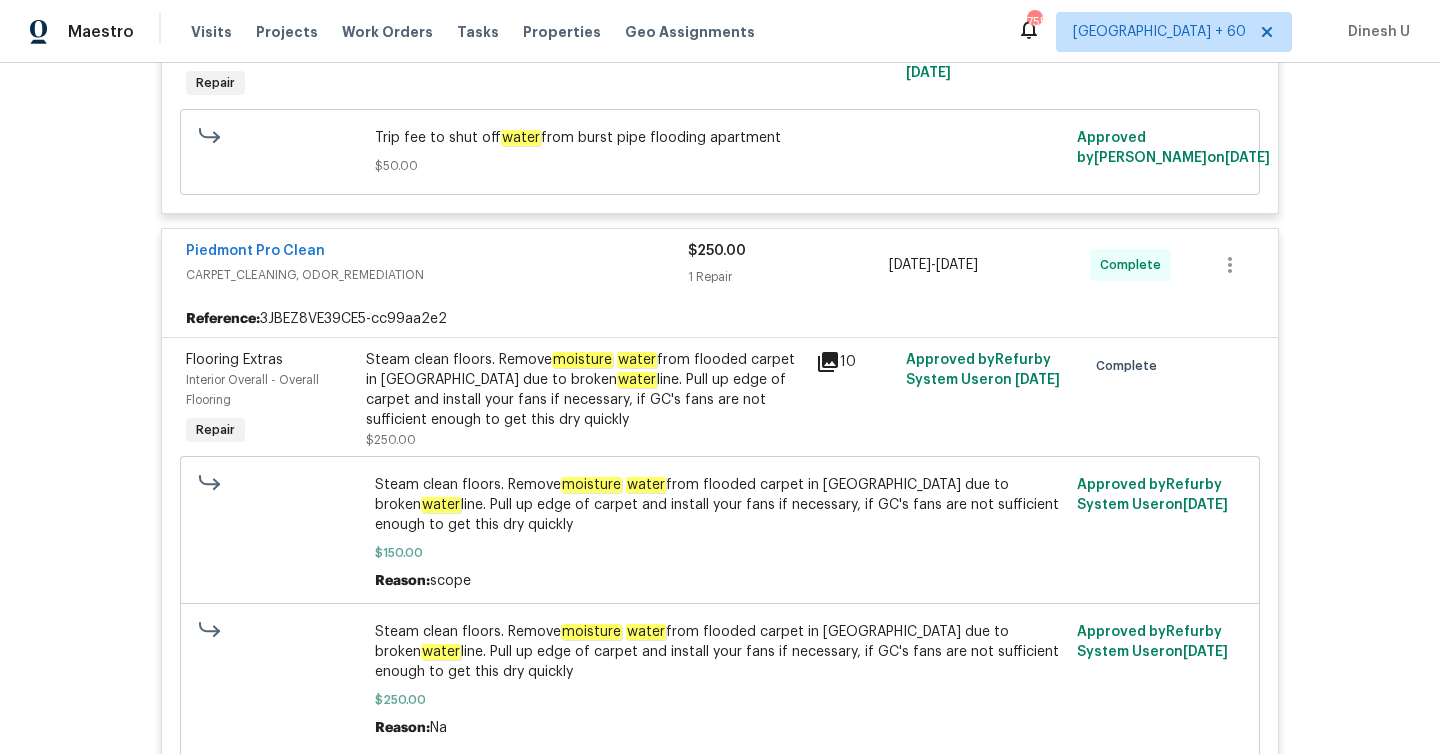 scroll, scrollTop: 712, scrollLeft: 0, axis: vertical 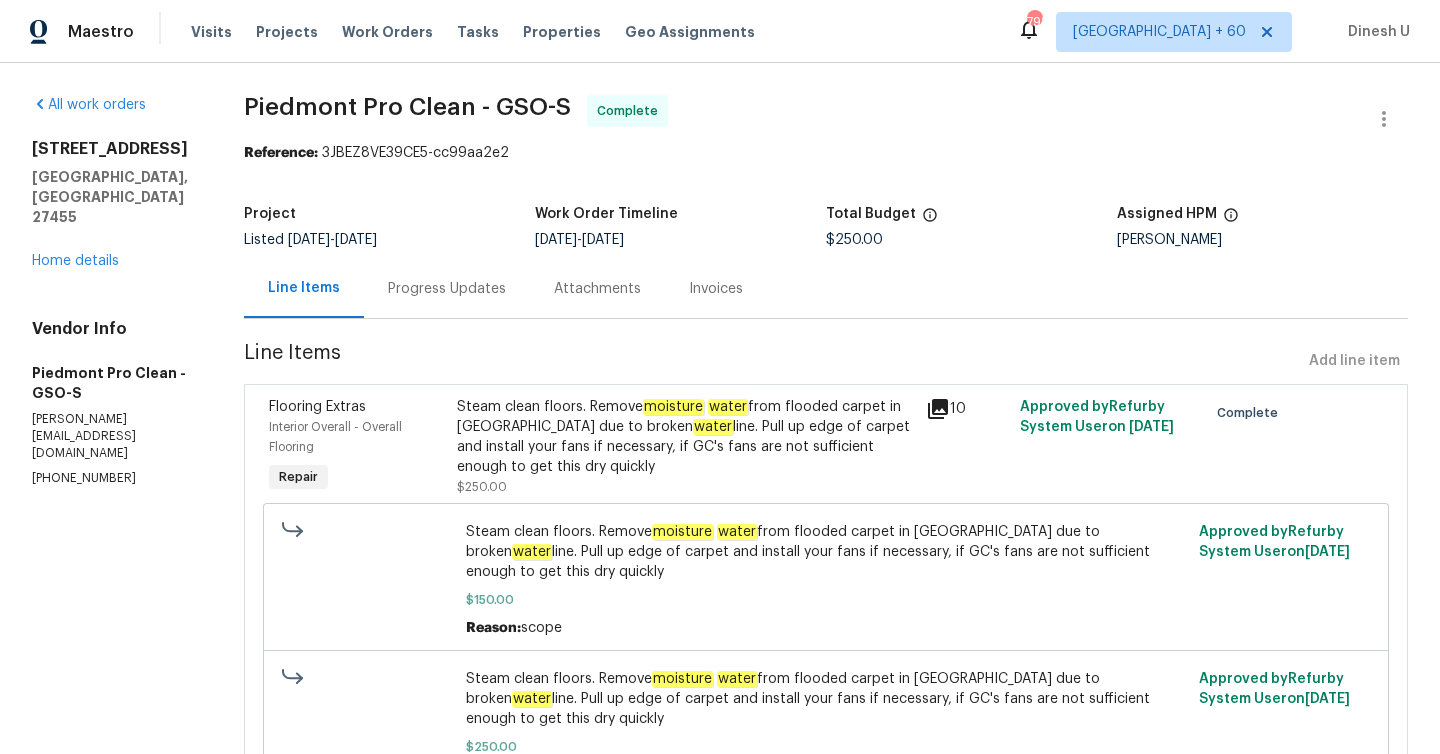 click on "Progress Updates" at bounding box center [447, 289] 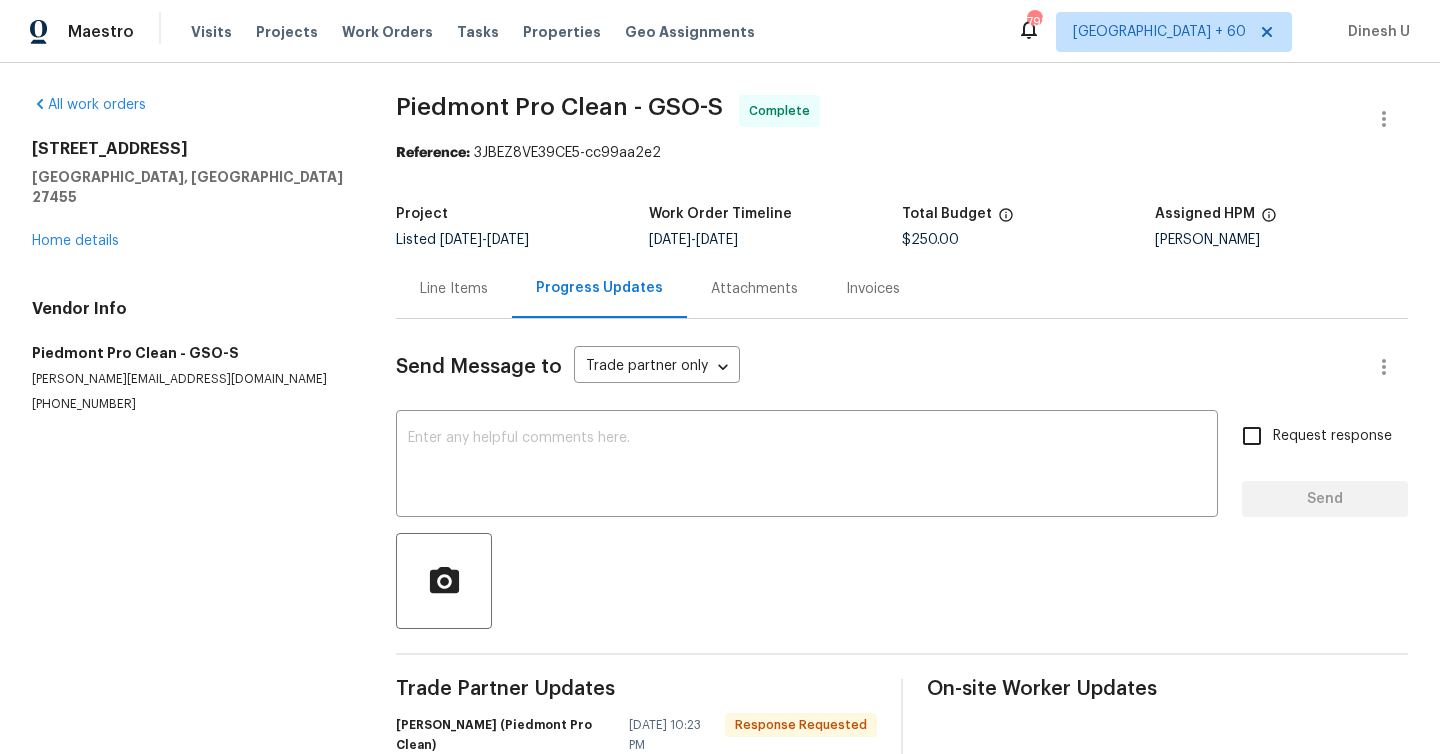 scroll, scrollTop: 145, scrollLeft: 0, axis: vertical 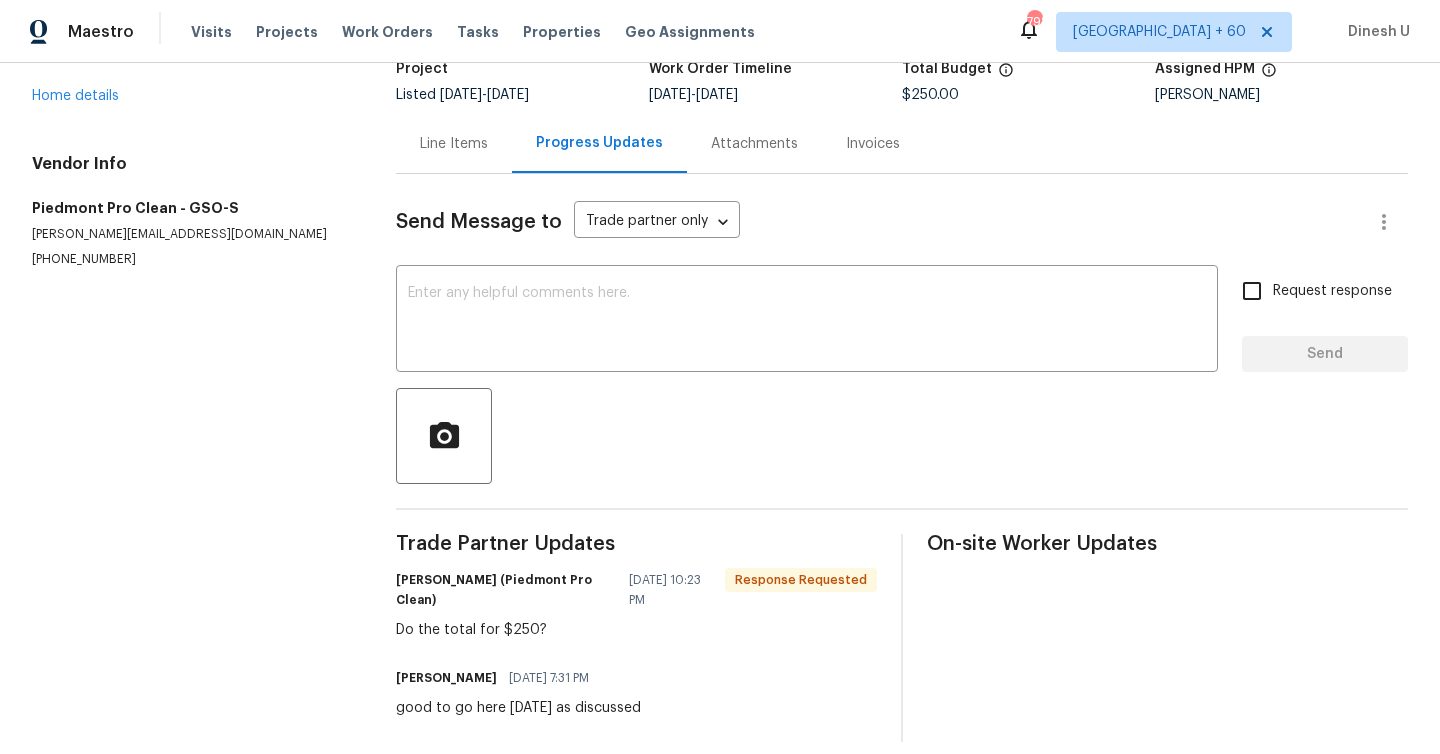 click on "Line Items" at bounding box center (454, 144) 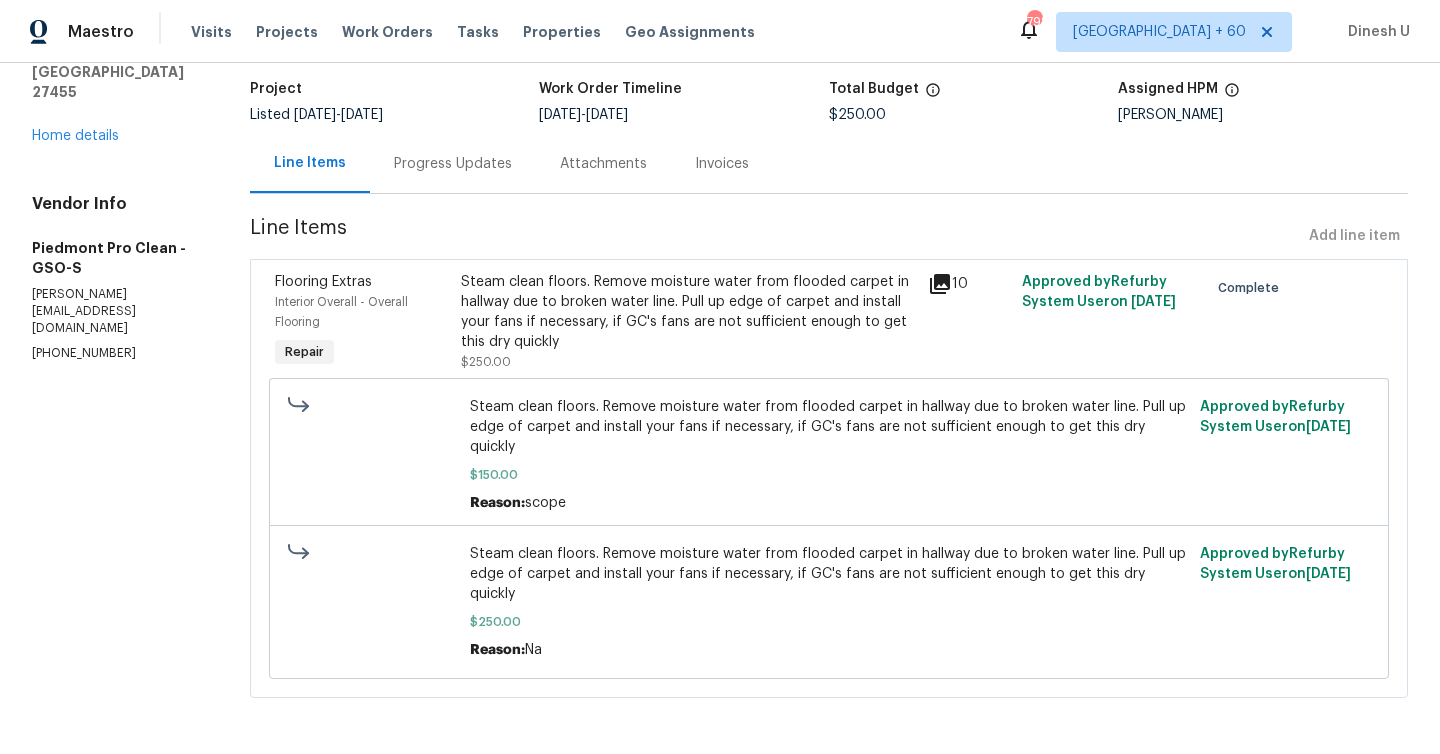 scroll, scrollTop: 87, scrollLeft: 0, axis: vertical 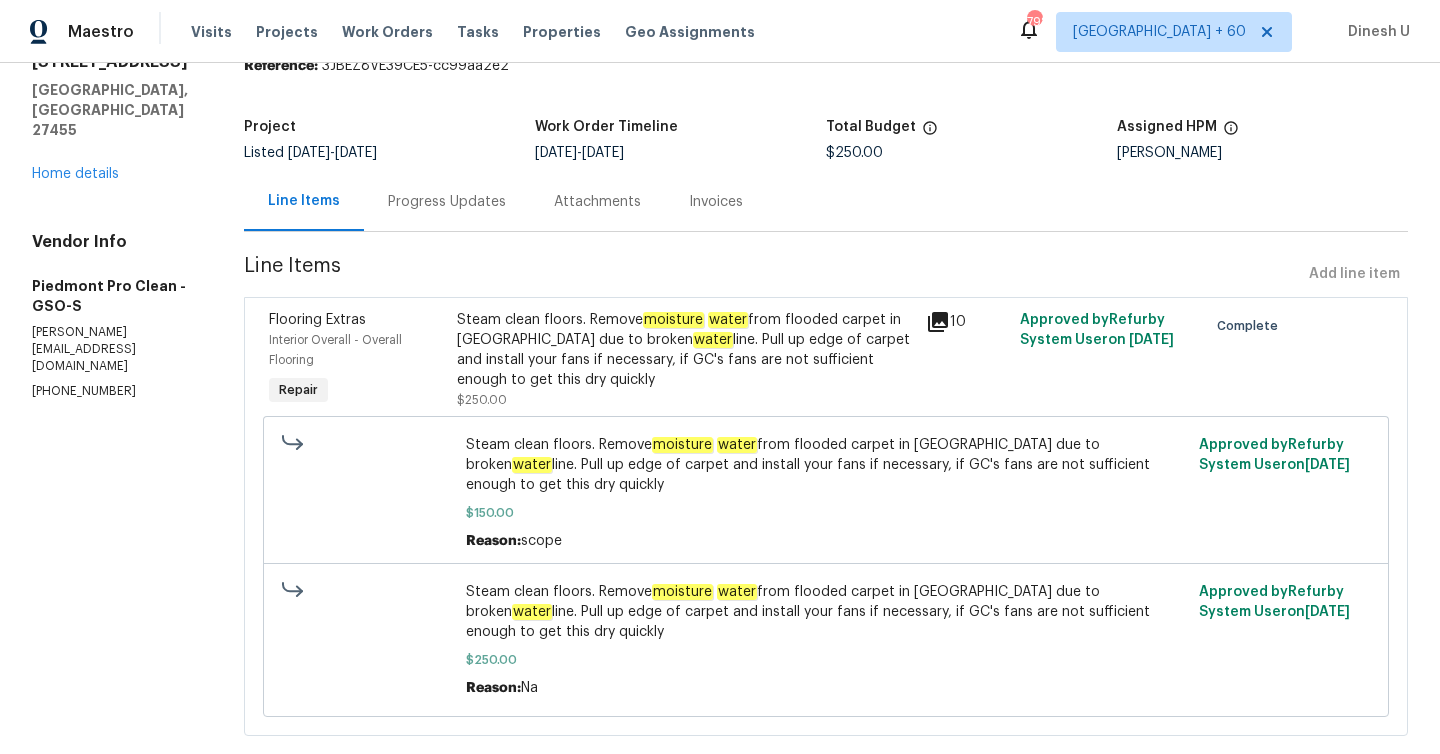 click on "Progress Updates" at bounding box center (447, 202) 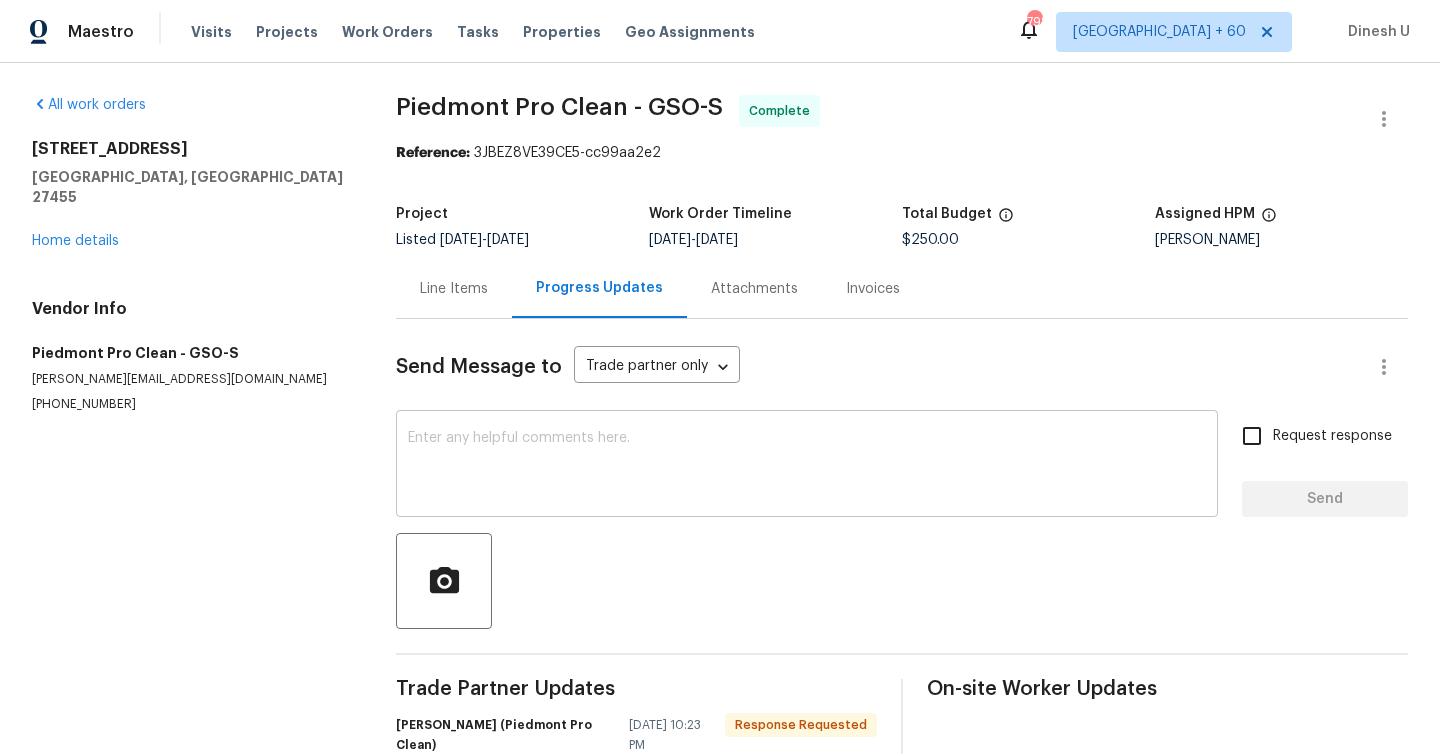 scroll, scrollTop: 145, scrollLeft: 0, axis: vertical 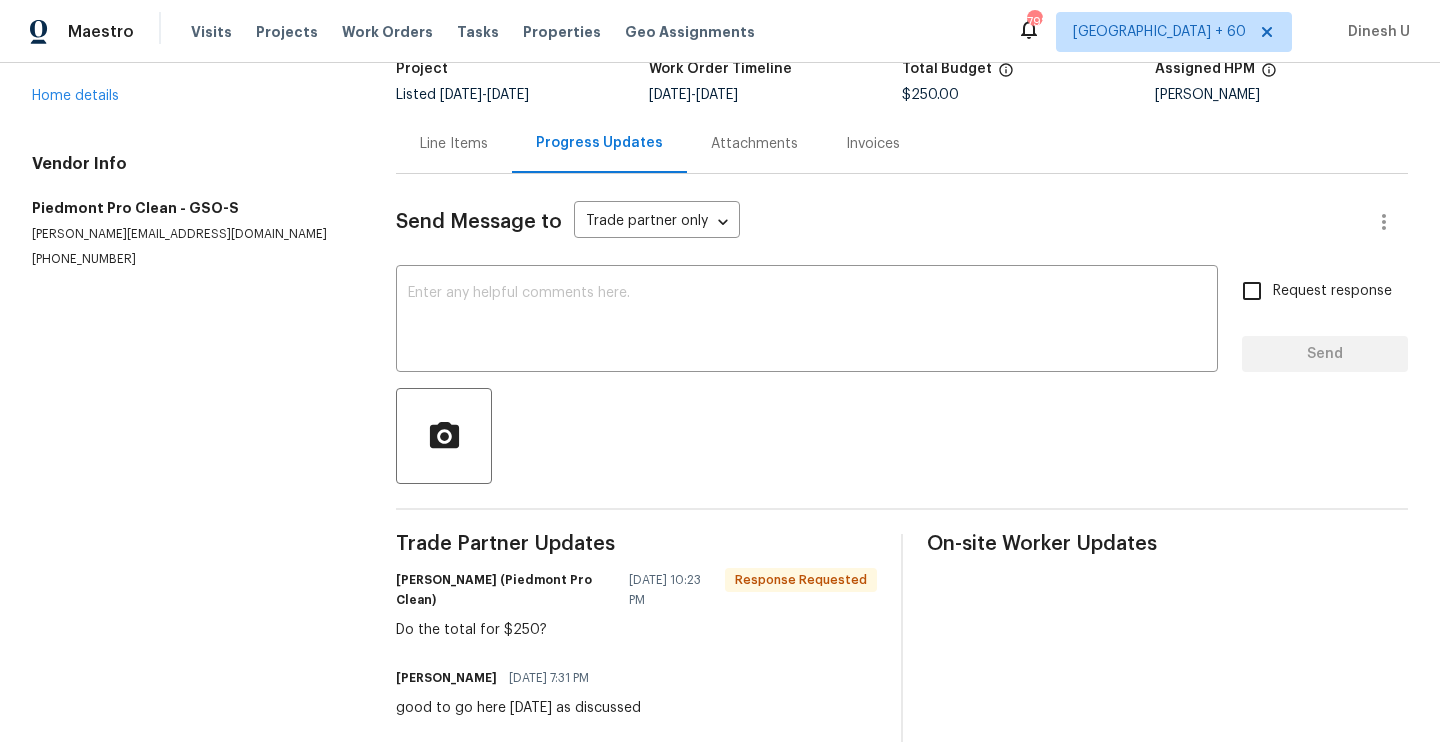 click on "All work orders 17 Apple Tree Ln Greensboro, NC 27455 Home details Vendor Info Piedmont Pro Clean - GSO-S clint@piedmontproclean.com (336) 684-2802" at bounding box center [190, 346] 